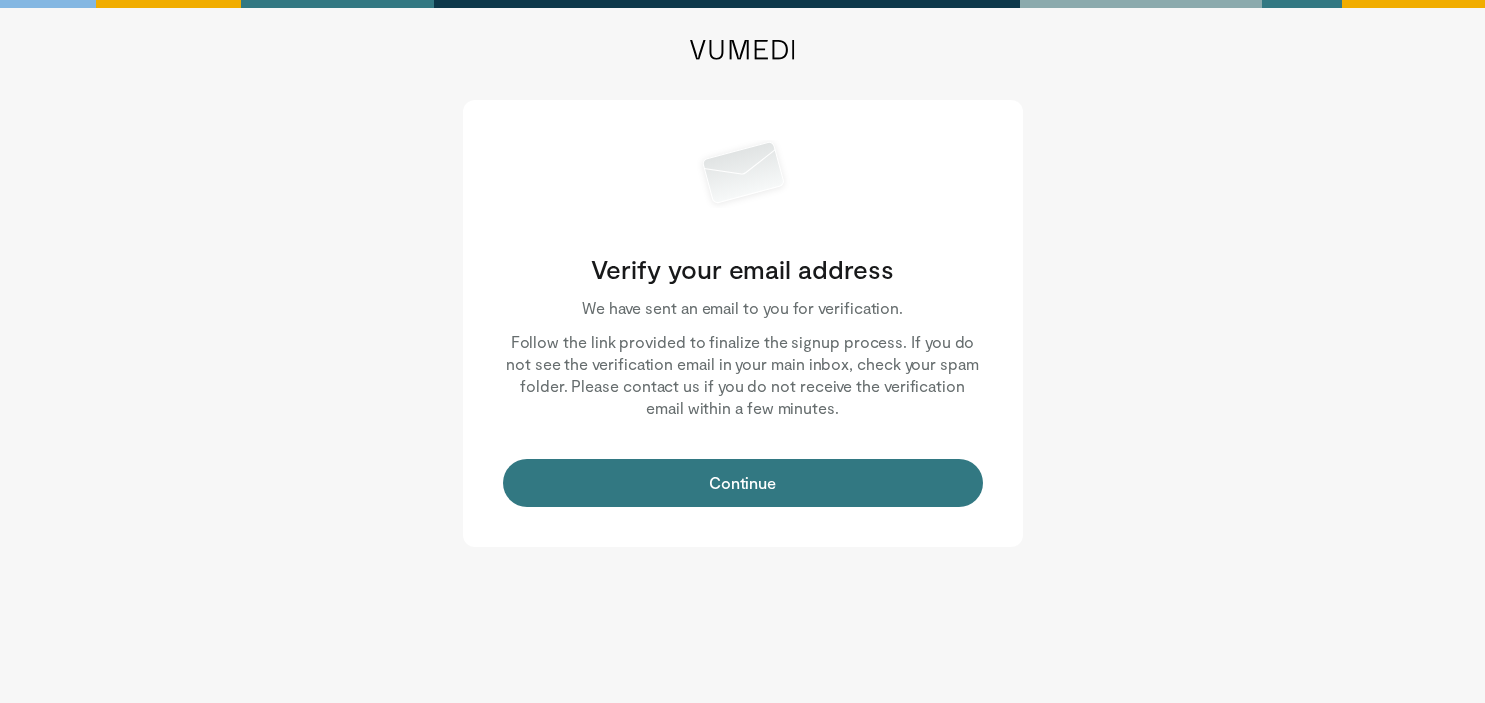 scroll, scrollTop: 0, scrollLeft: 0, axis: both 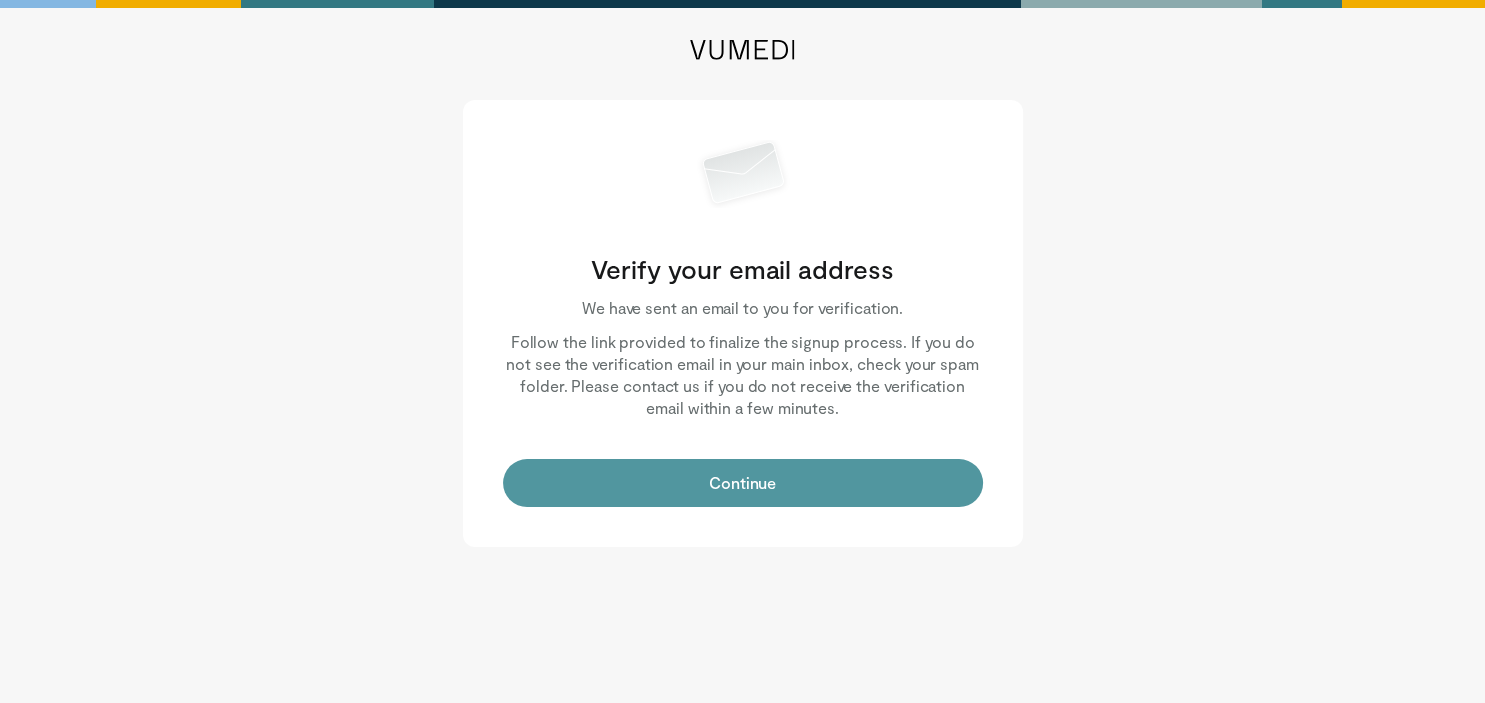 click on "Continue" at bounding box center (743, 483) 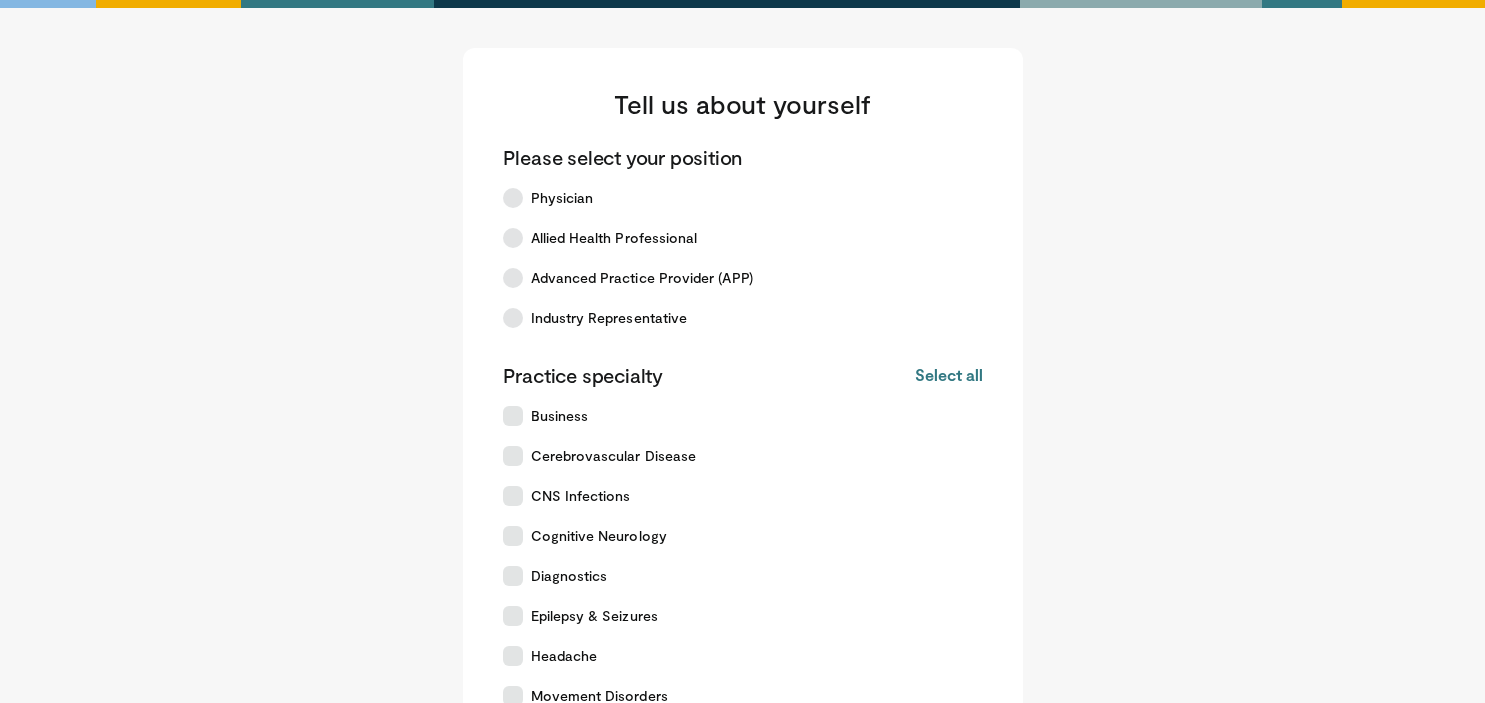 scroll, scrollTop: 0, scrollLeft: 0, axis: both 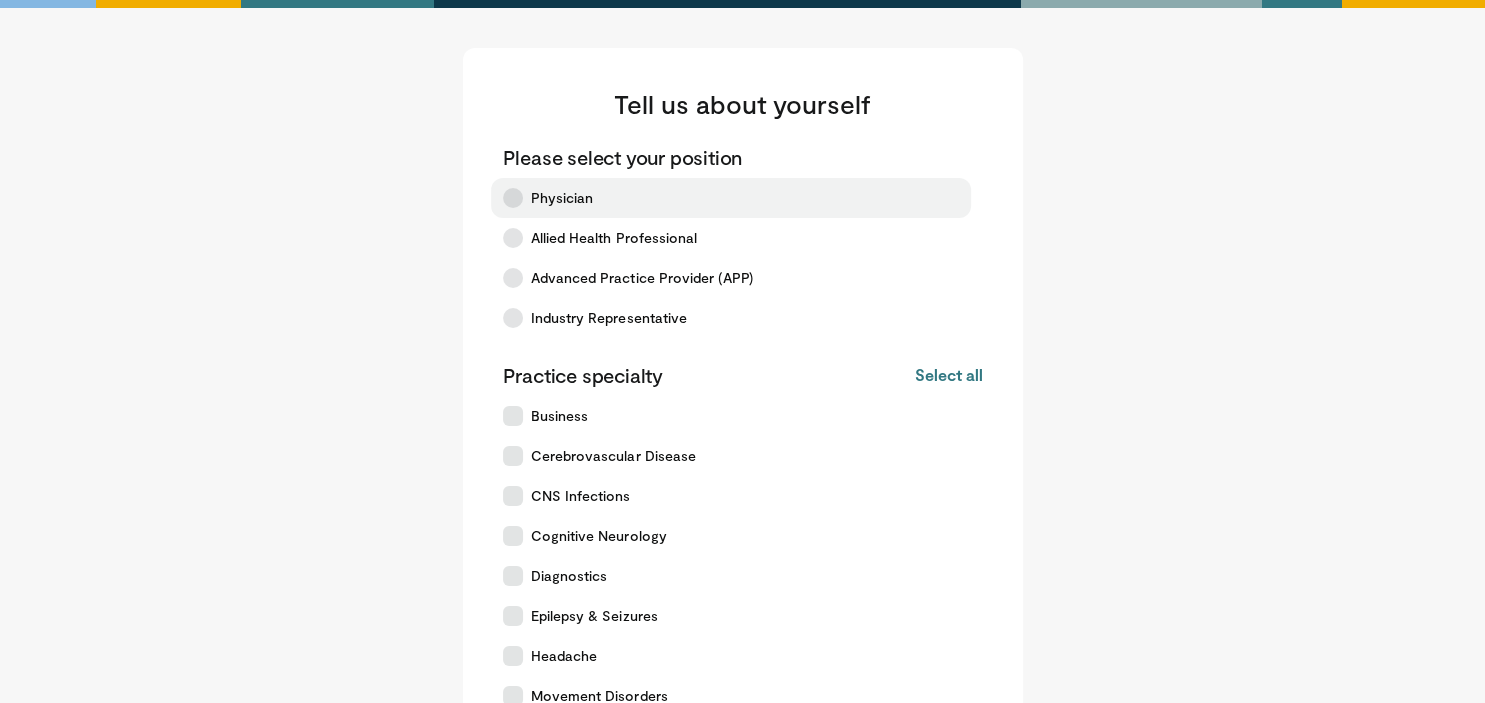 click on "Physician" at bounding box center [731, 198] 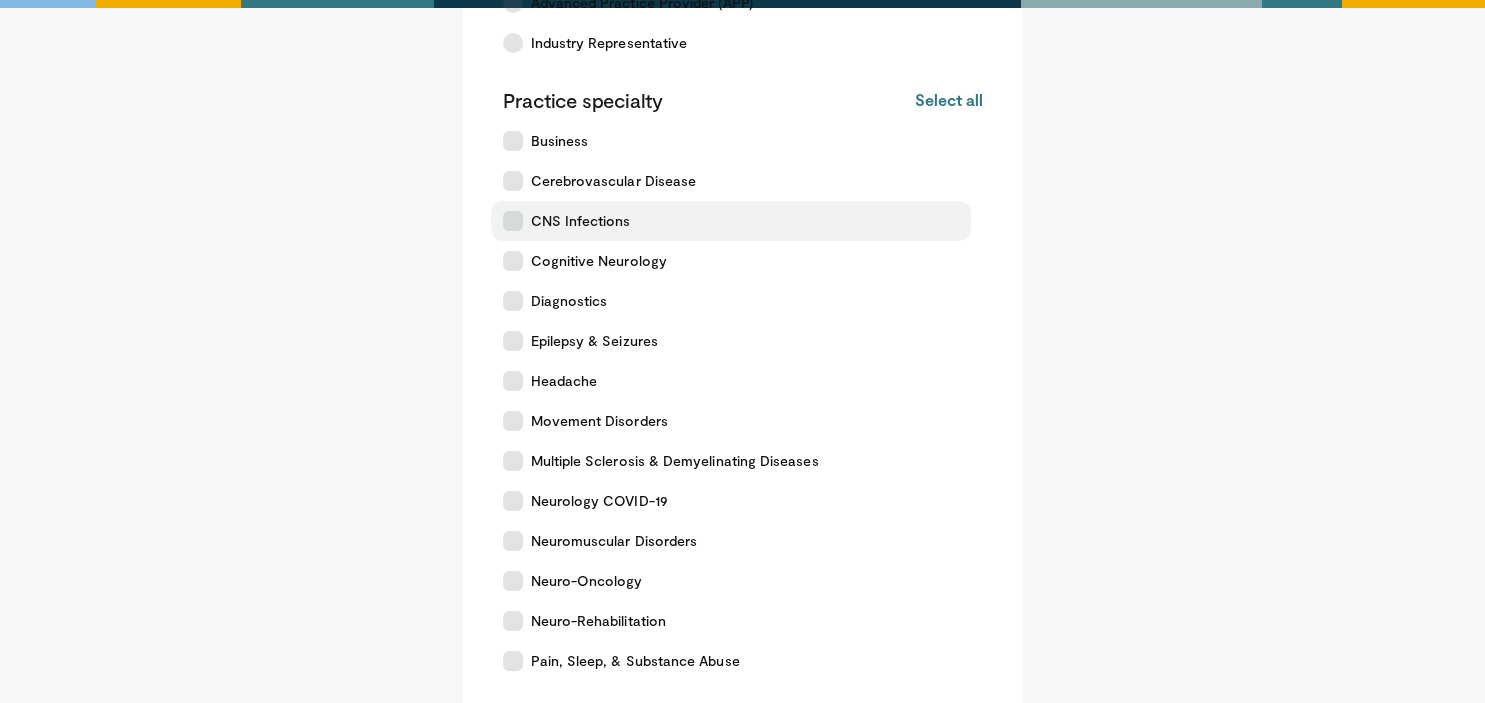 scroll, scrollTop: 274, scrollLeft: 0, axis: vertical 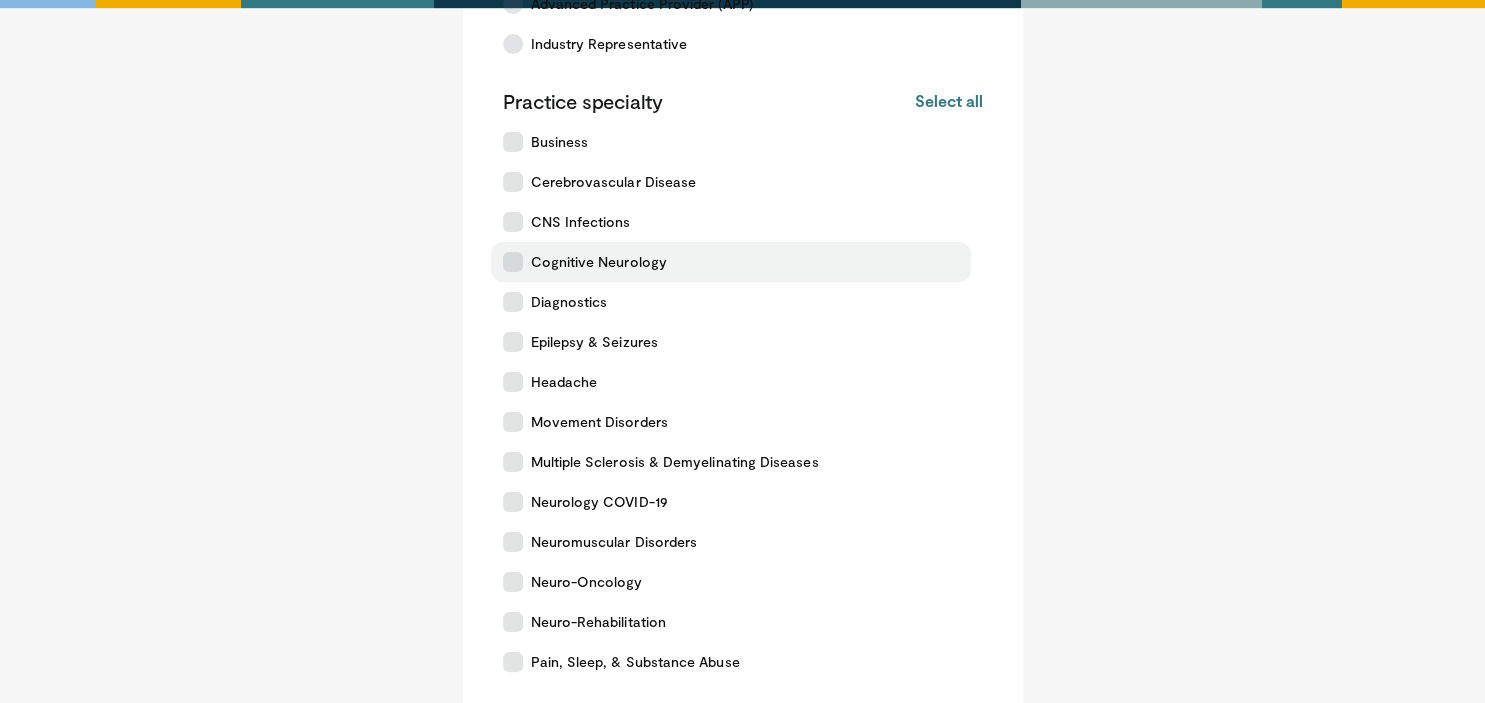 click on "Cognitive Neurology" at bounding box center (731, 262) 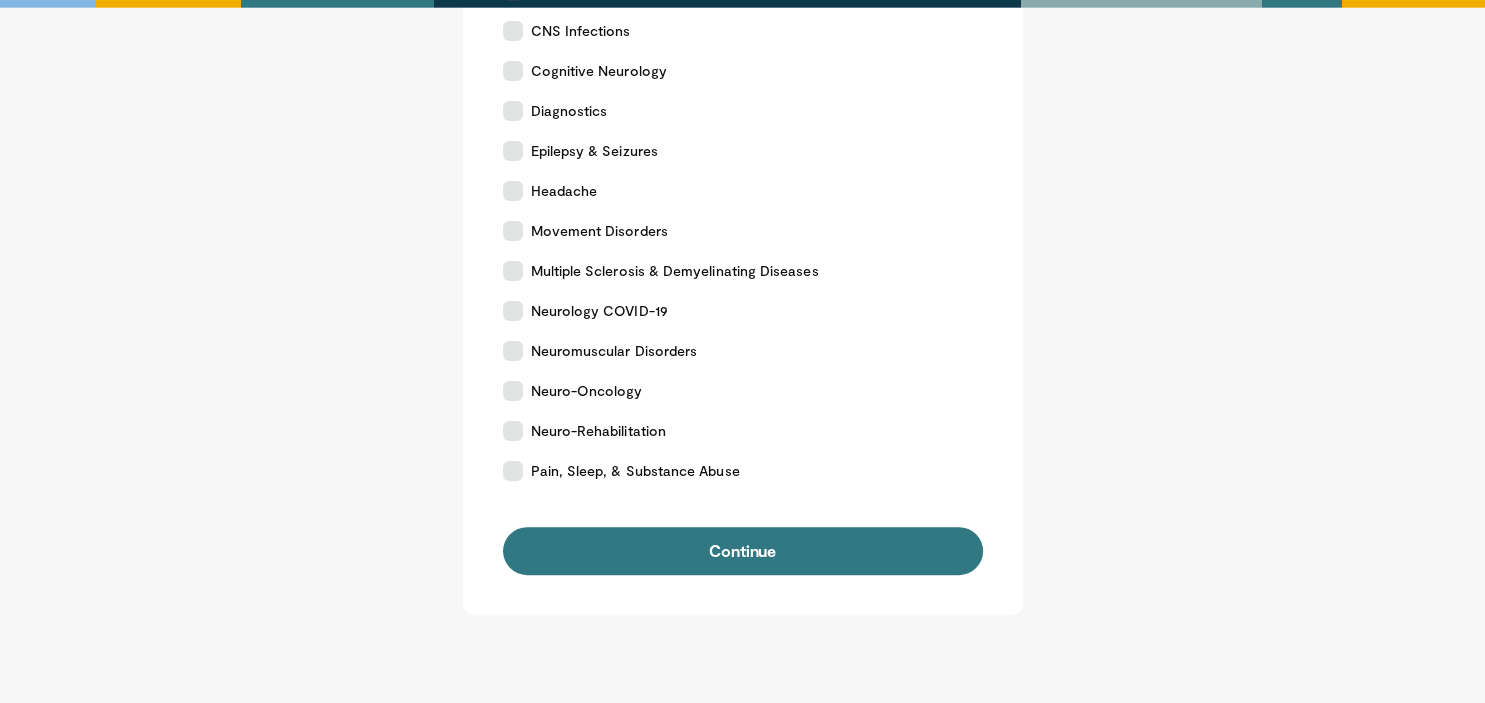 scroll, scrollTop: 466, scrollLeft: 0, axis: vertical 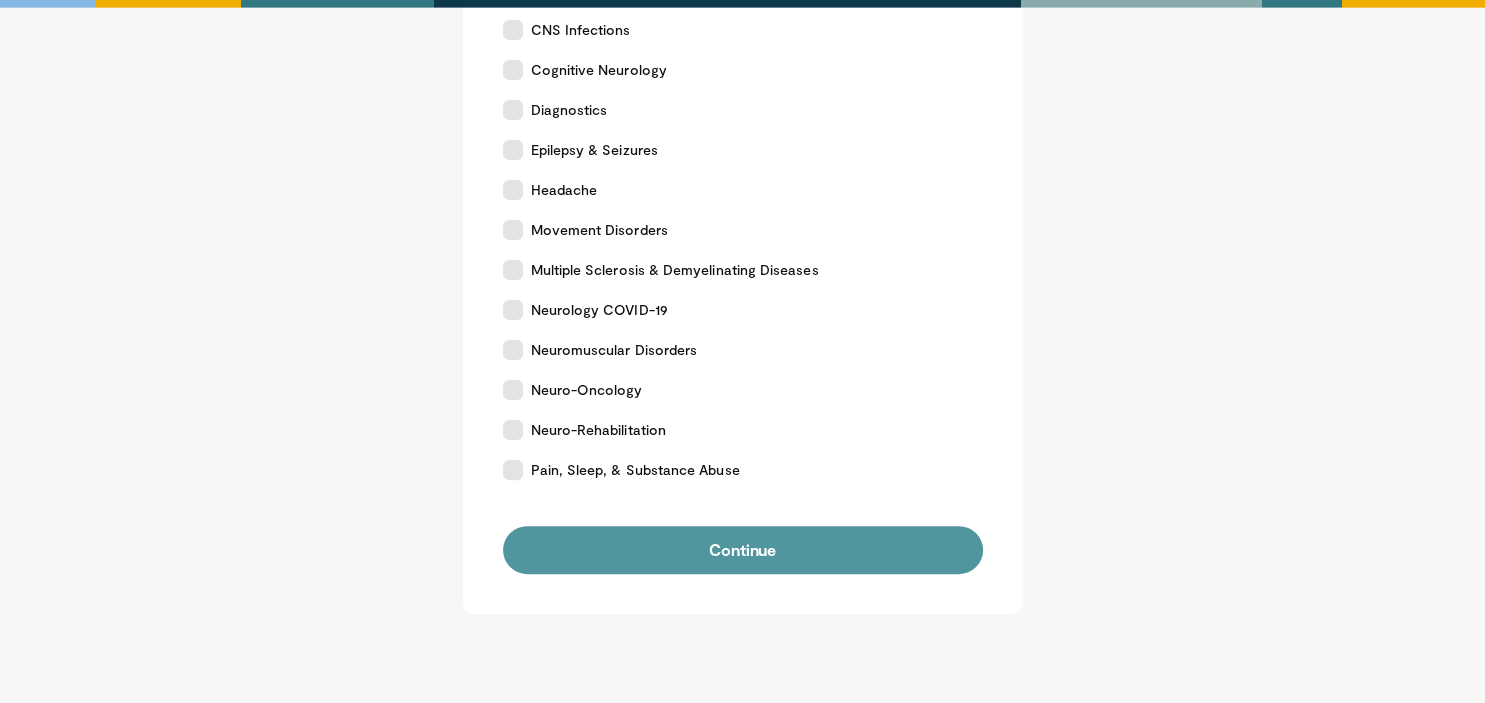 click on "Continue" at bounding box center (743, 550) 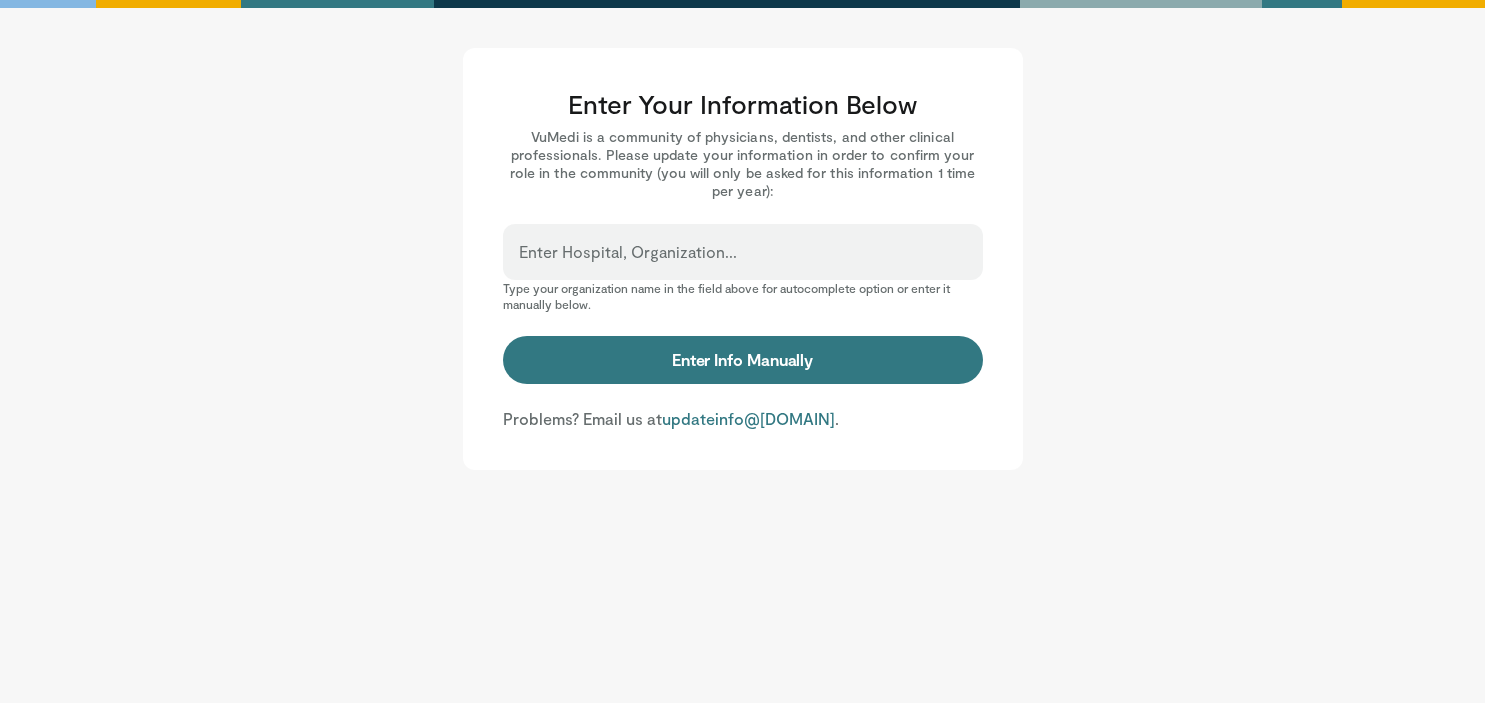 scroll, scrollTop: 0, scrollLeft: 0, axis: both 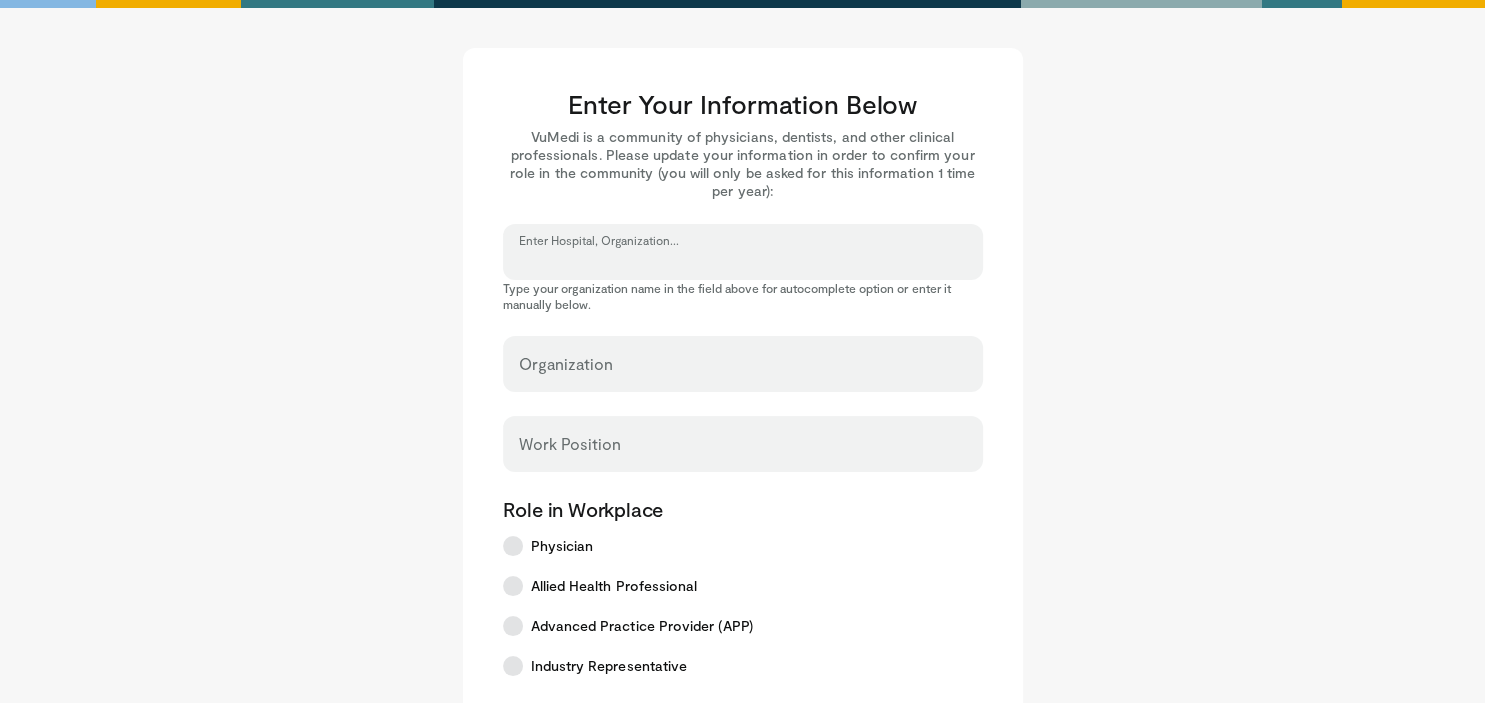 click on "Enter Hospital, Organization..." at bounding box center [743, 261] 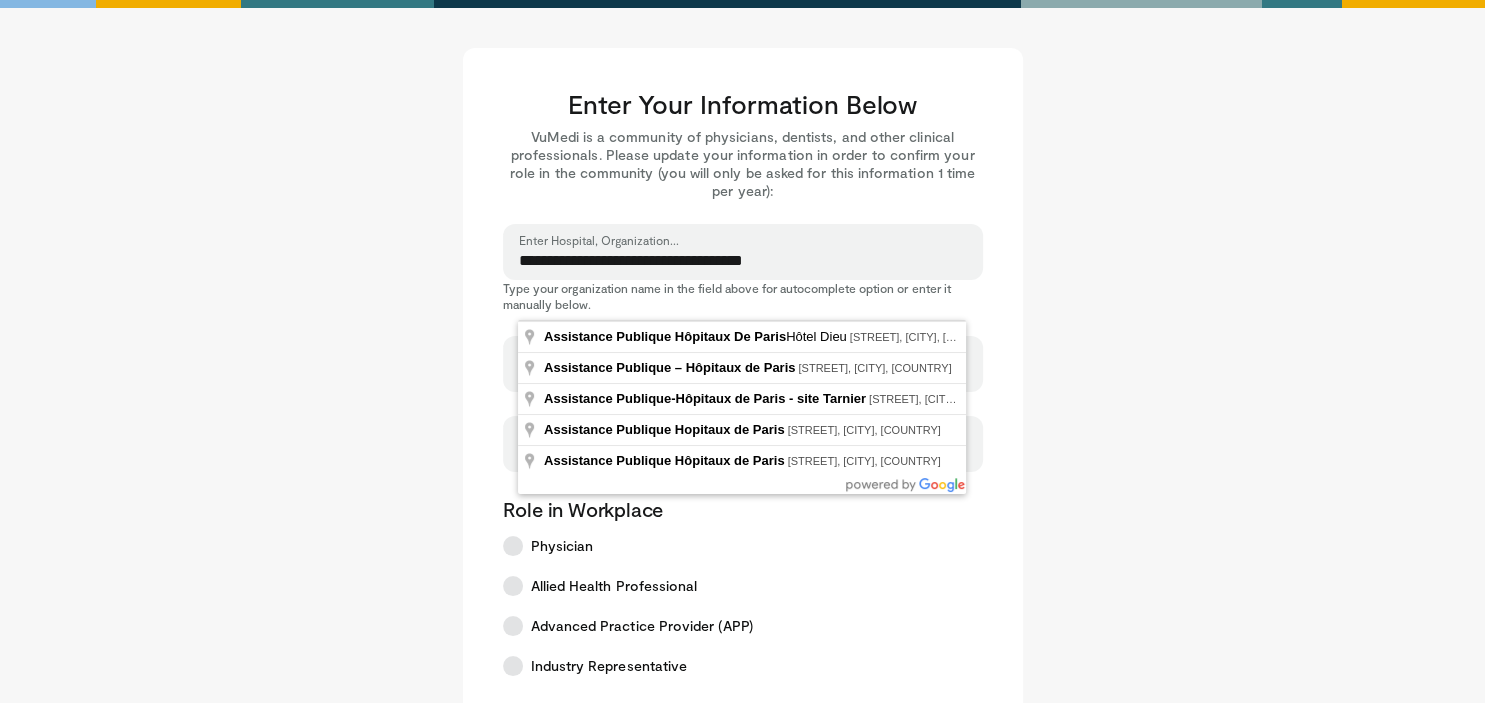 type on "**********" 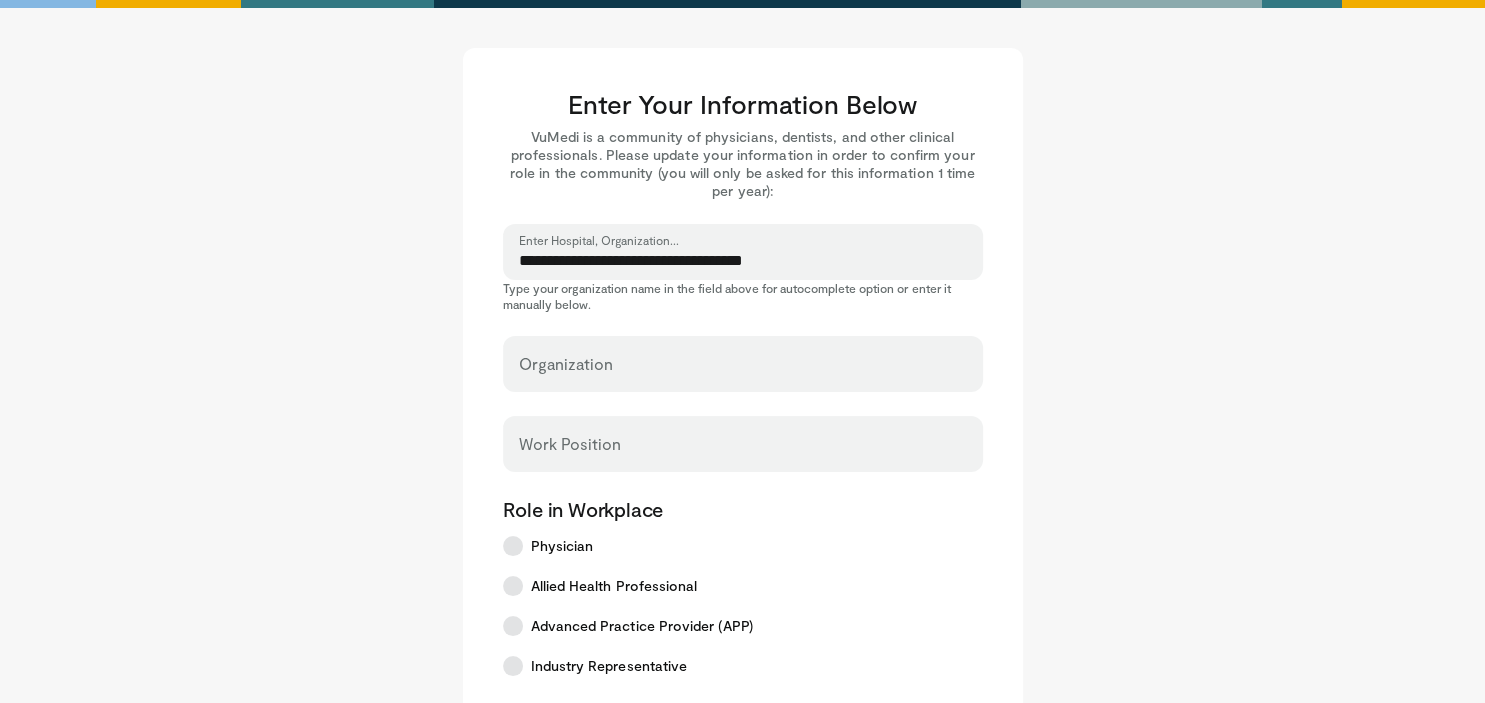 click on "VuMedi is a community of physicians, dentists, and other clinical professionals.
Please update your information in order to confirm your role in the community
(you will only be asked for this information 1 time per year):" at bounding box center [743, 164] 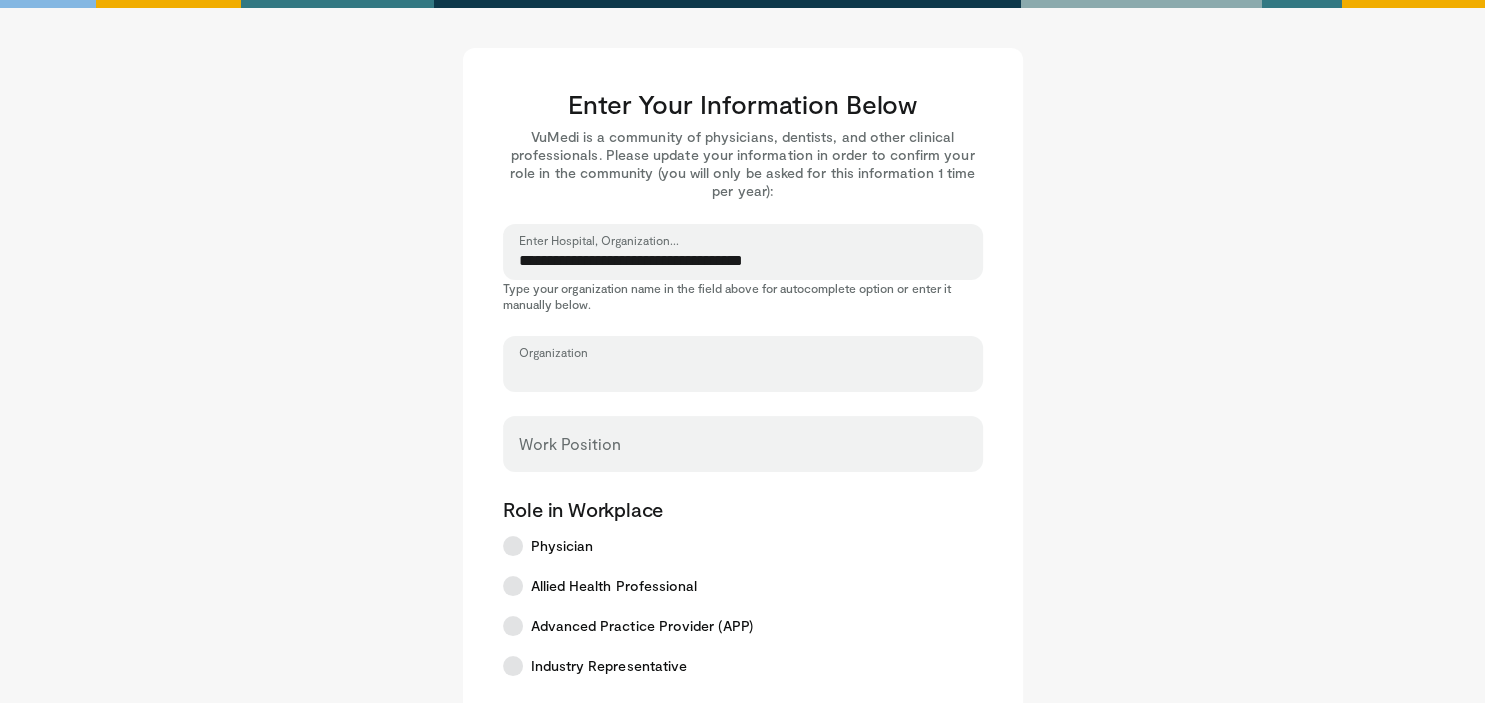 click on "Organization" at bounding box center (743, 373) 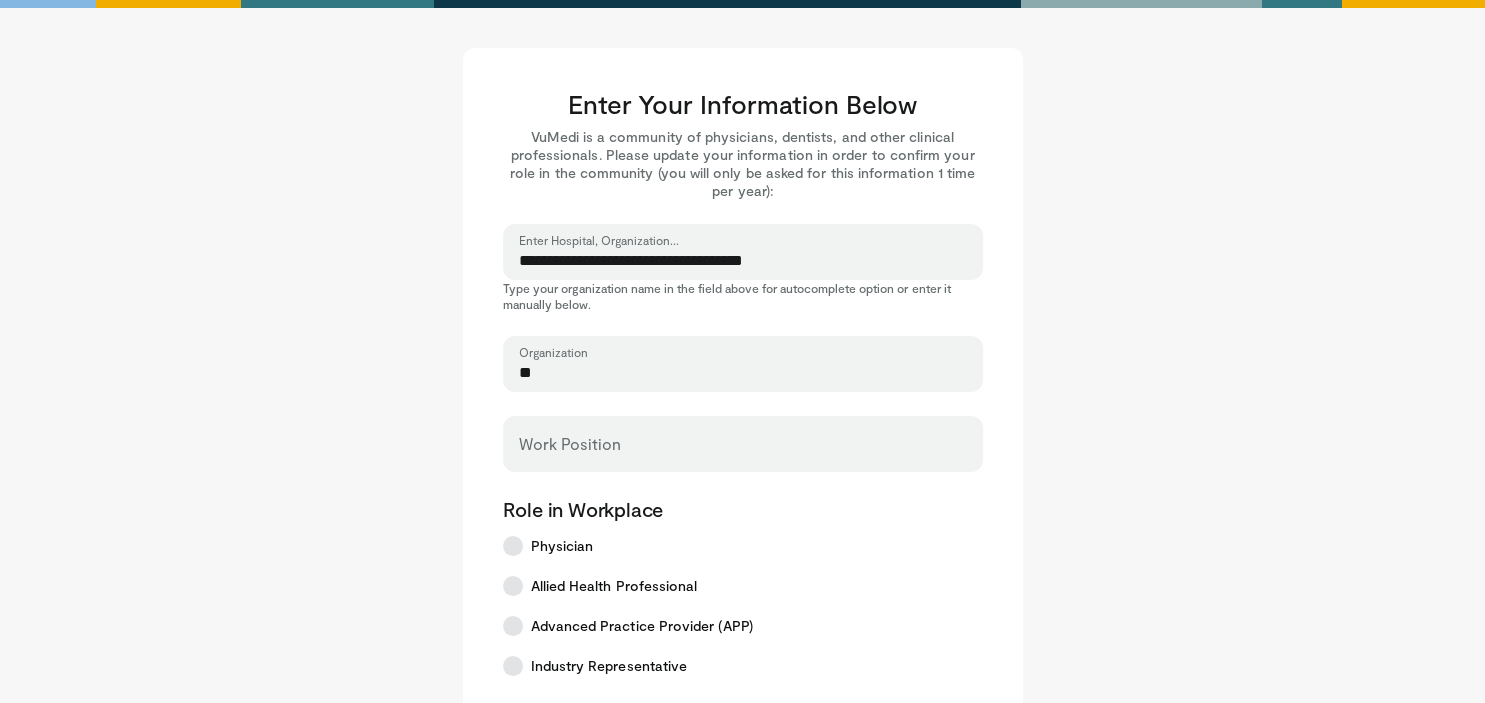 type on "*" 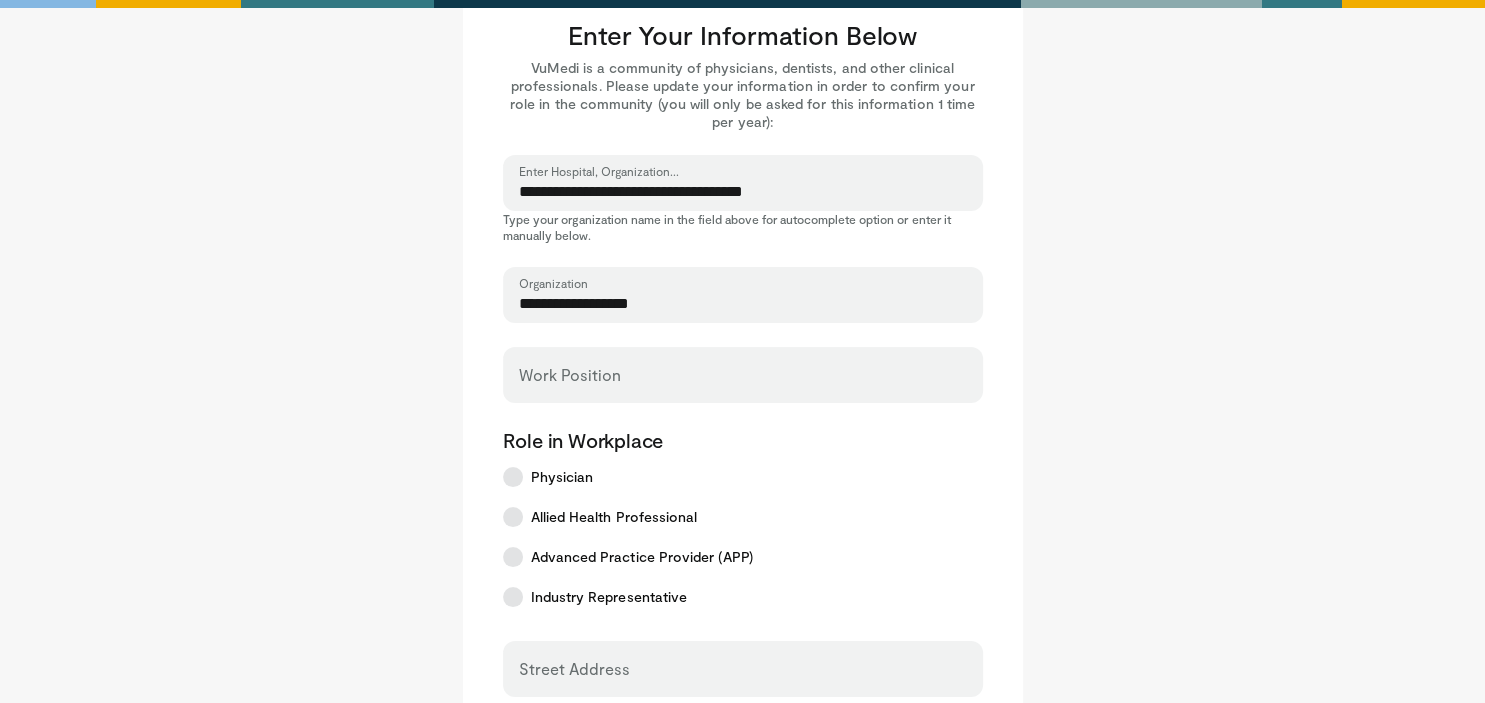 scroll, scrollTop: 71, scrollLeft: 0, axis: vertical 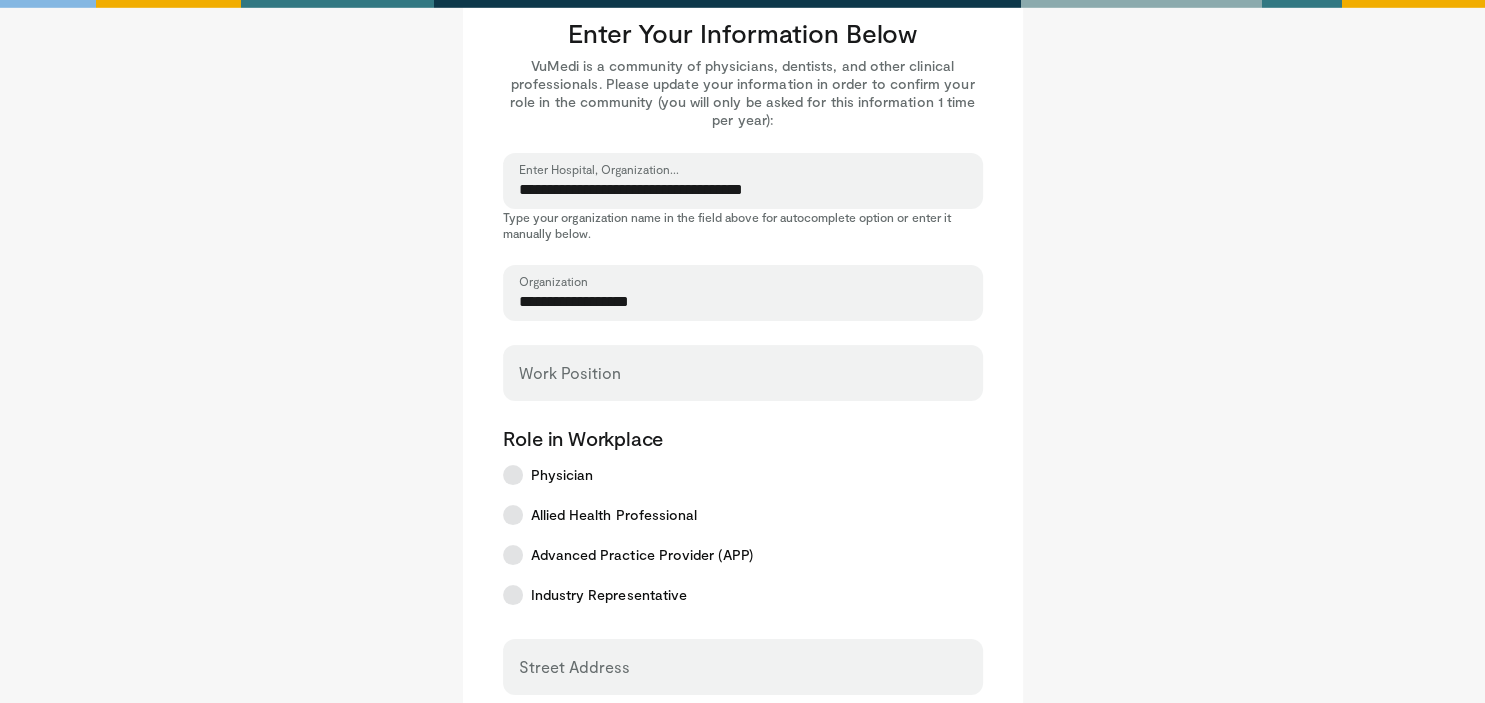 type on "**********" 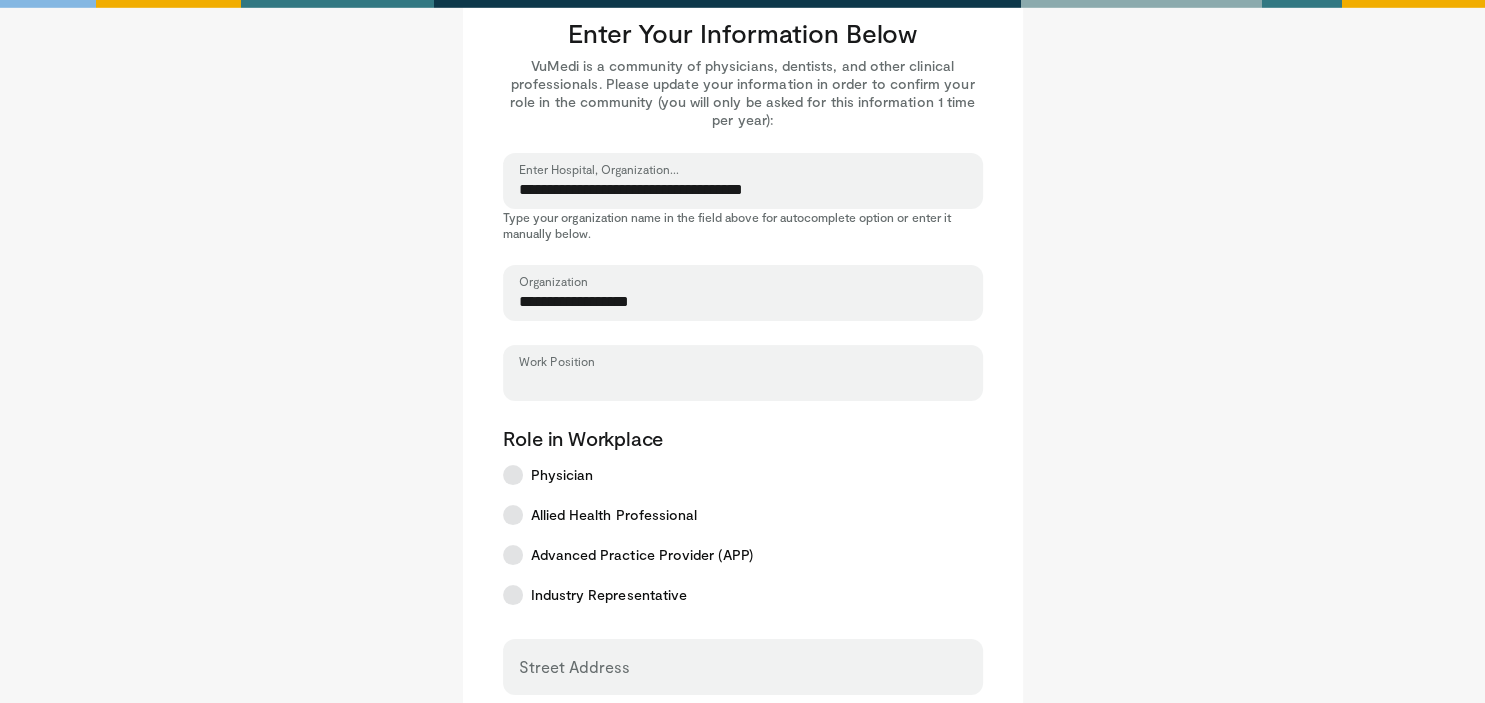 click on "Work Position" at bounding box center [743, 382] 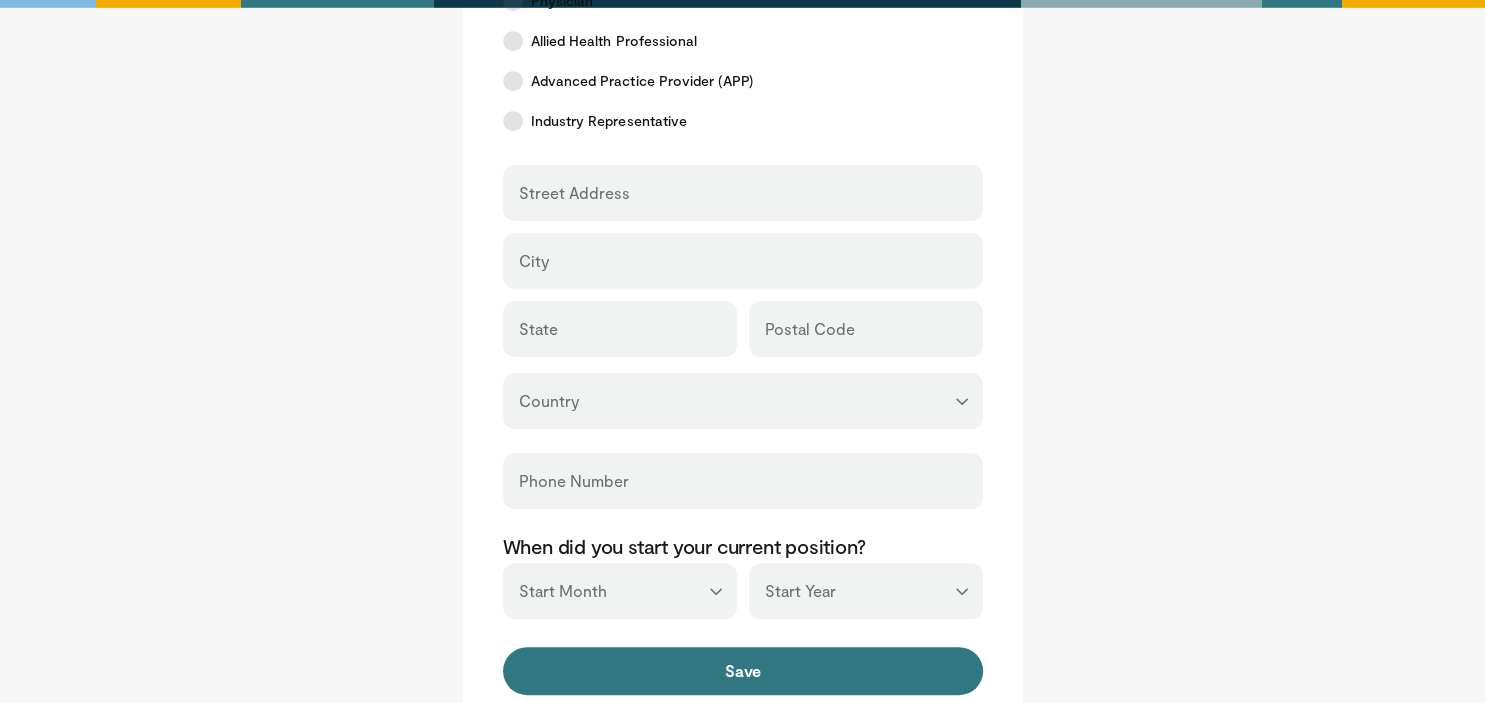 scroll, scrollTop: 546, scrollLeft: 0, axis: vertical 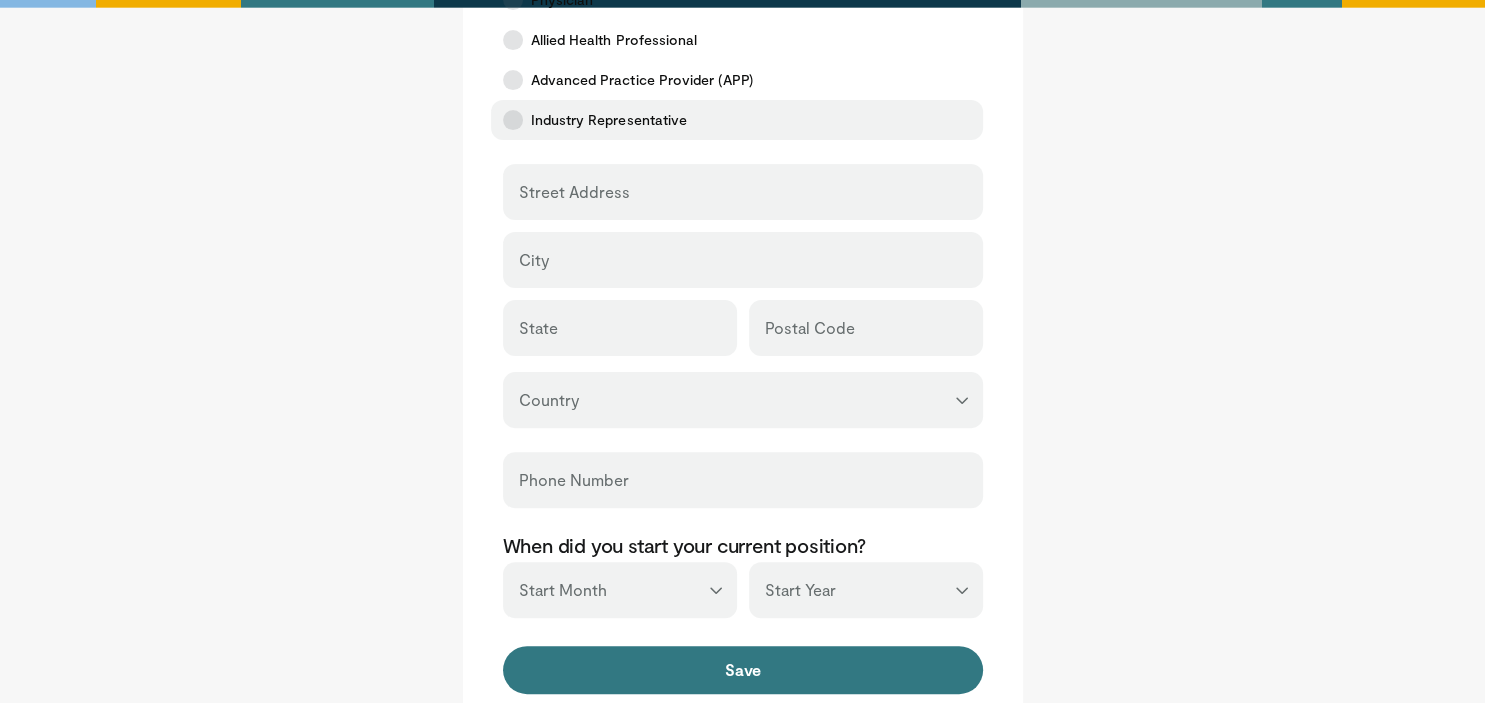 type on "*********" 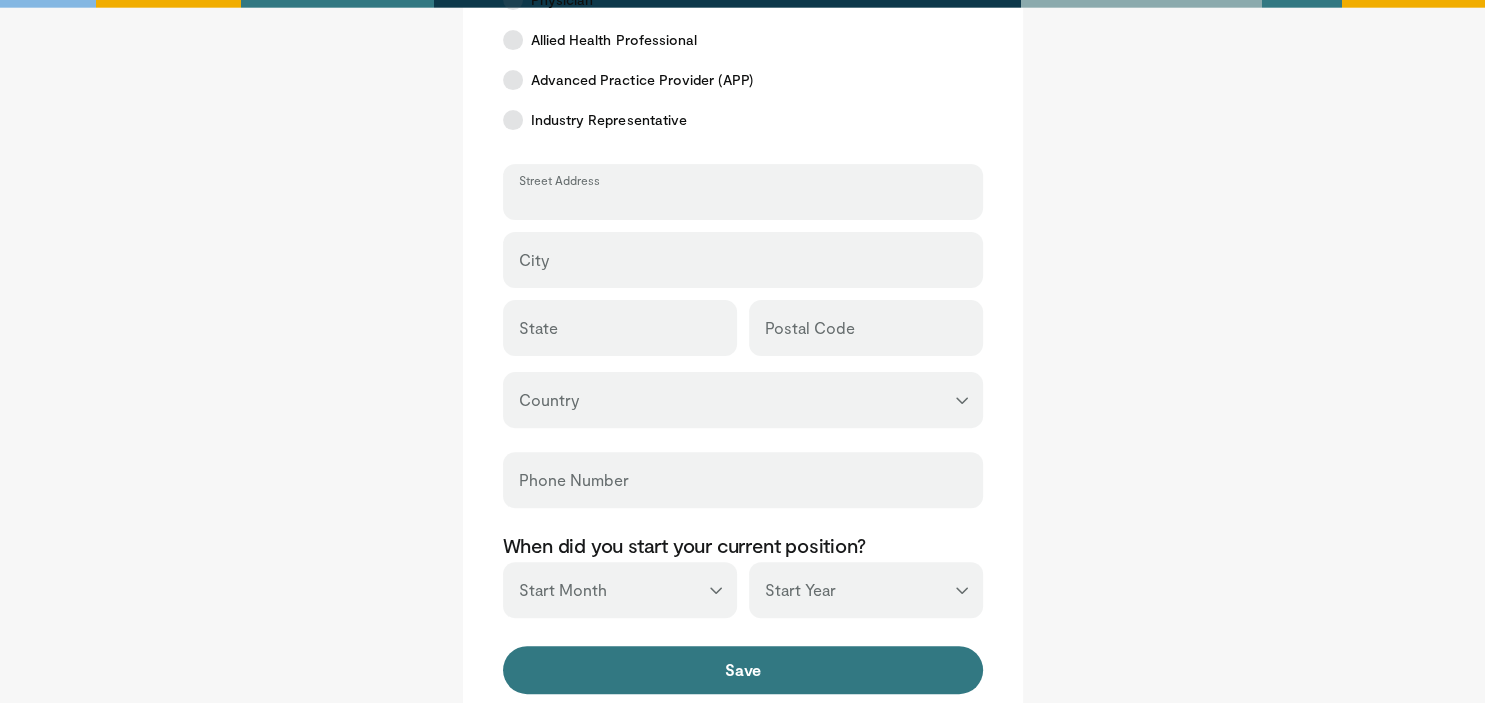 click on "Street Address" at bounding box center (743, 201) 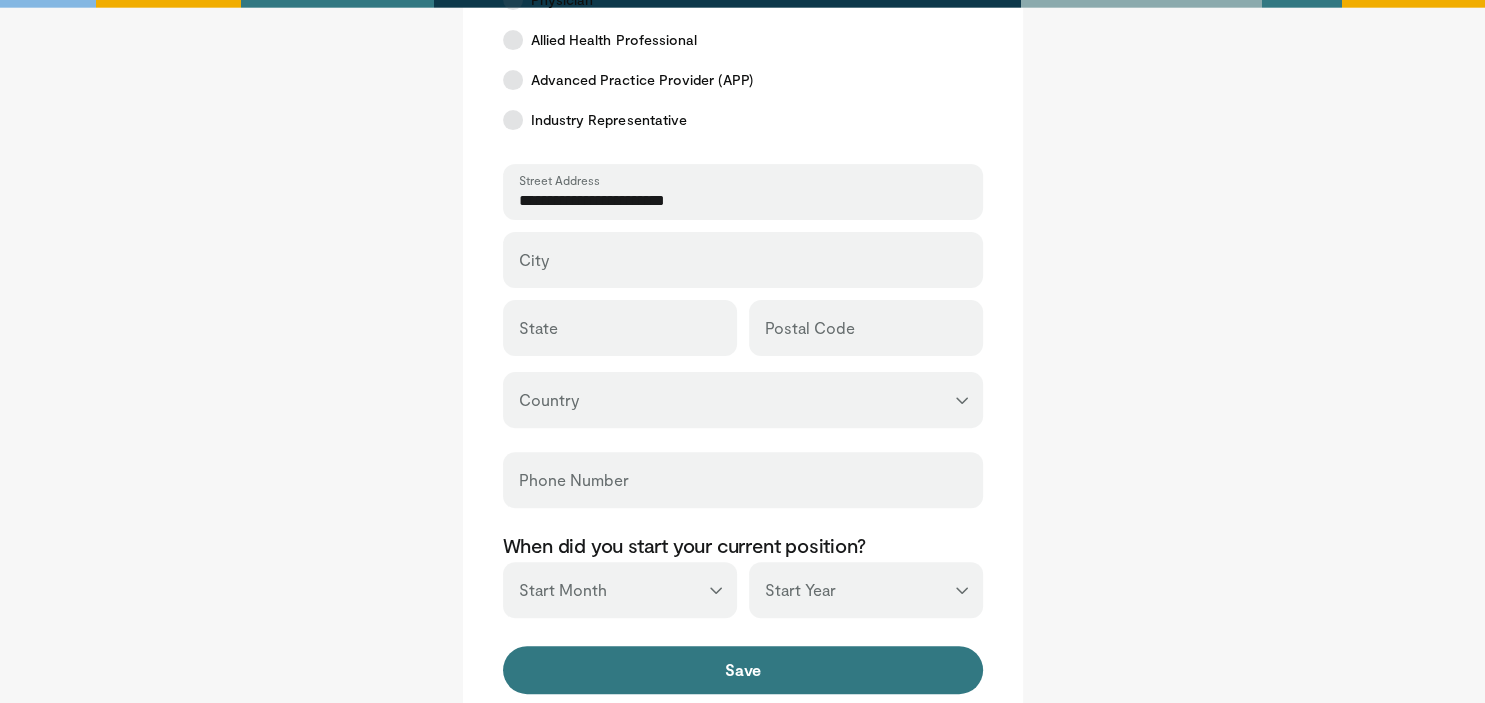 type on "**********" 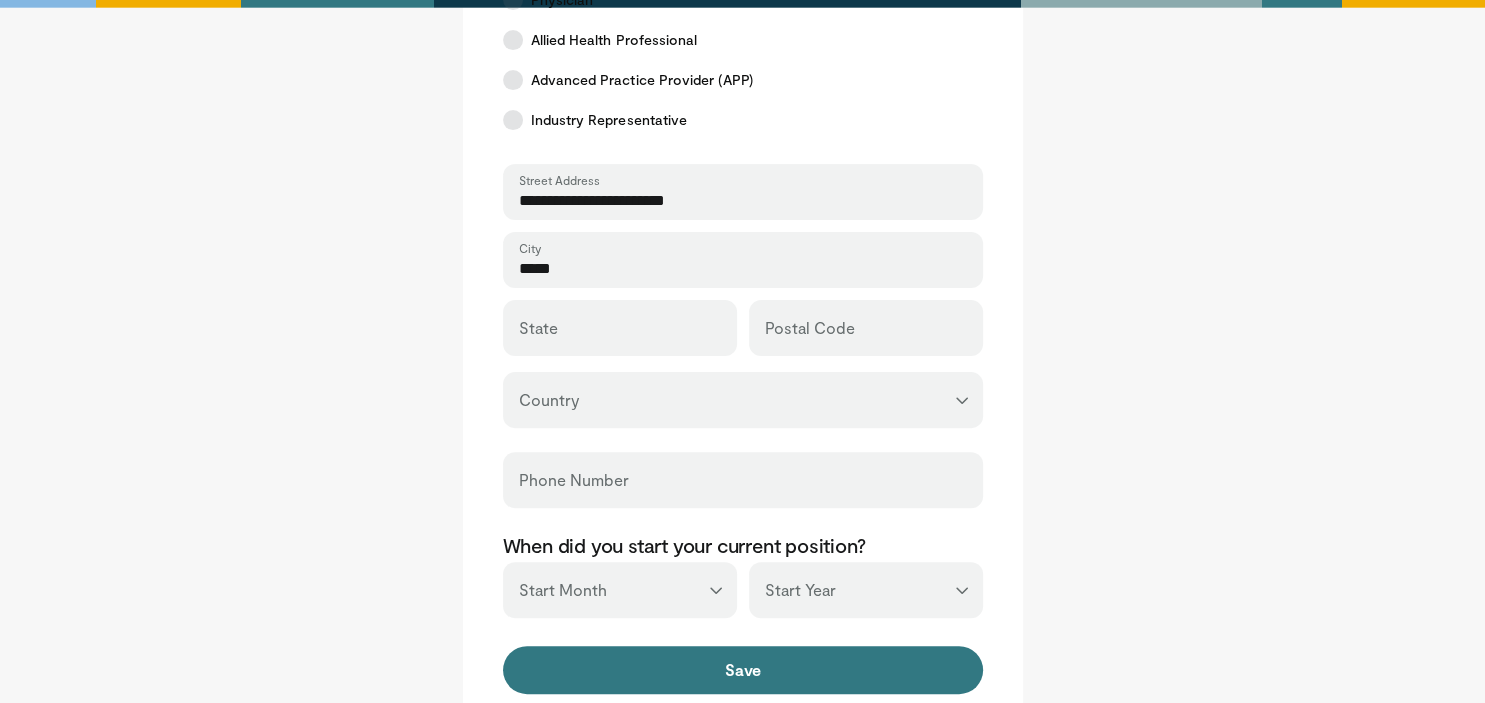 type on "*****" 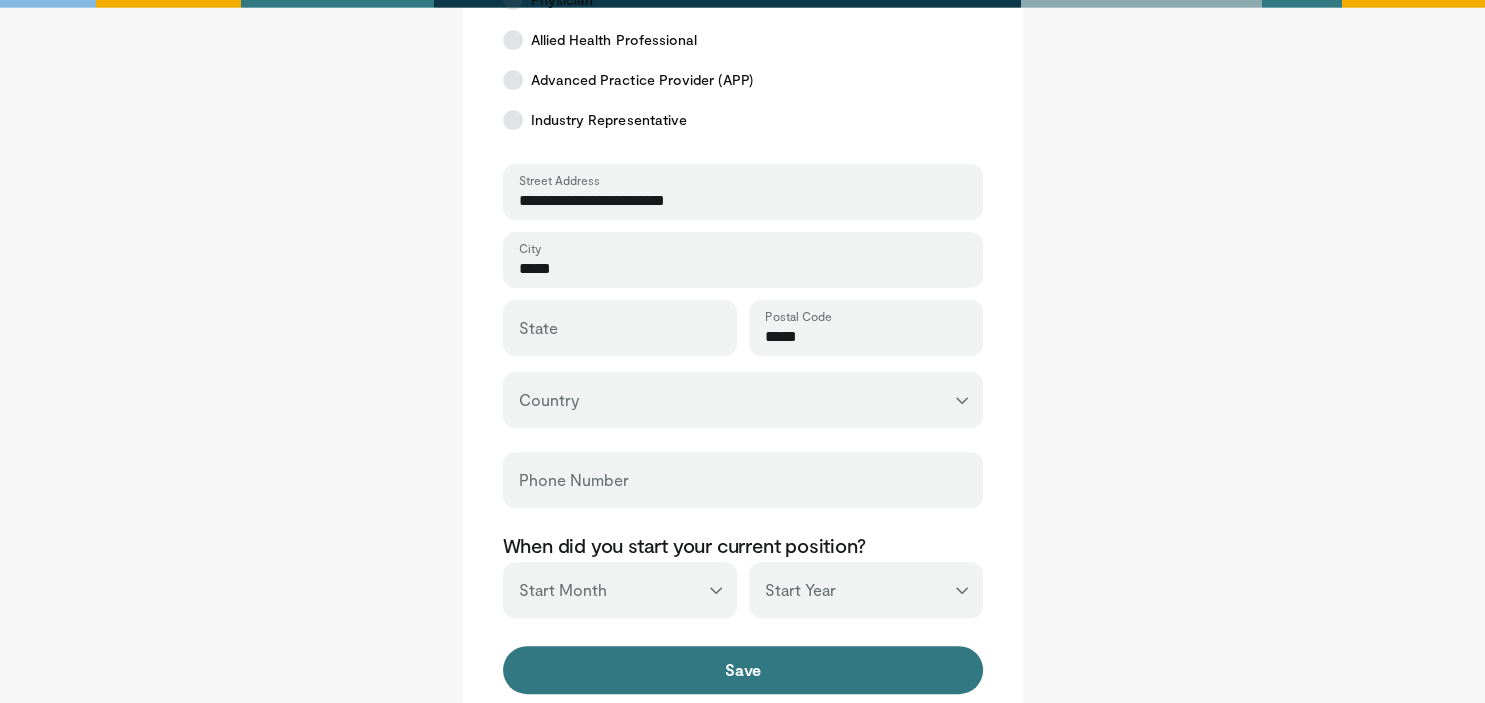type on "*****" 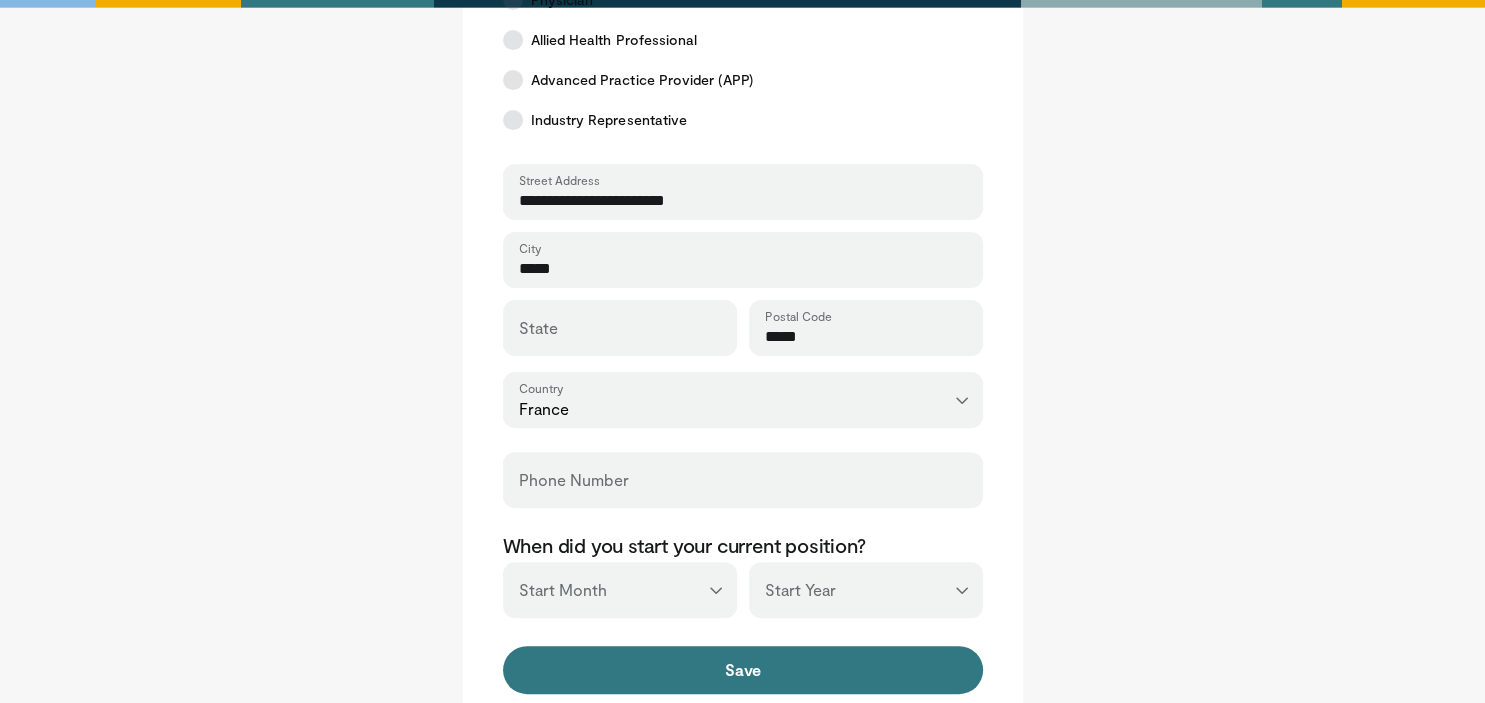 click on "State" at bounding box center [620, 328] 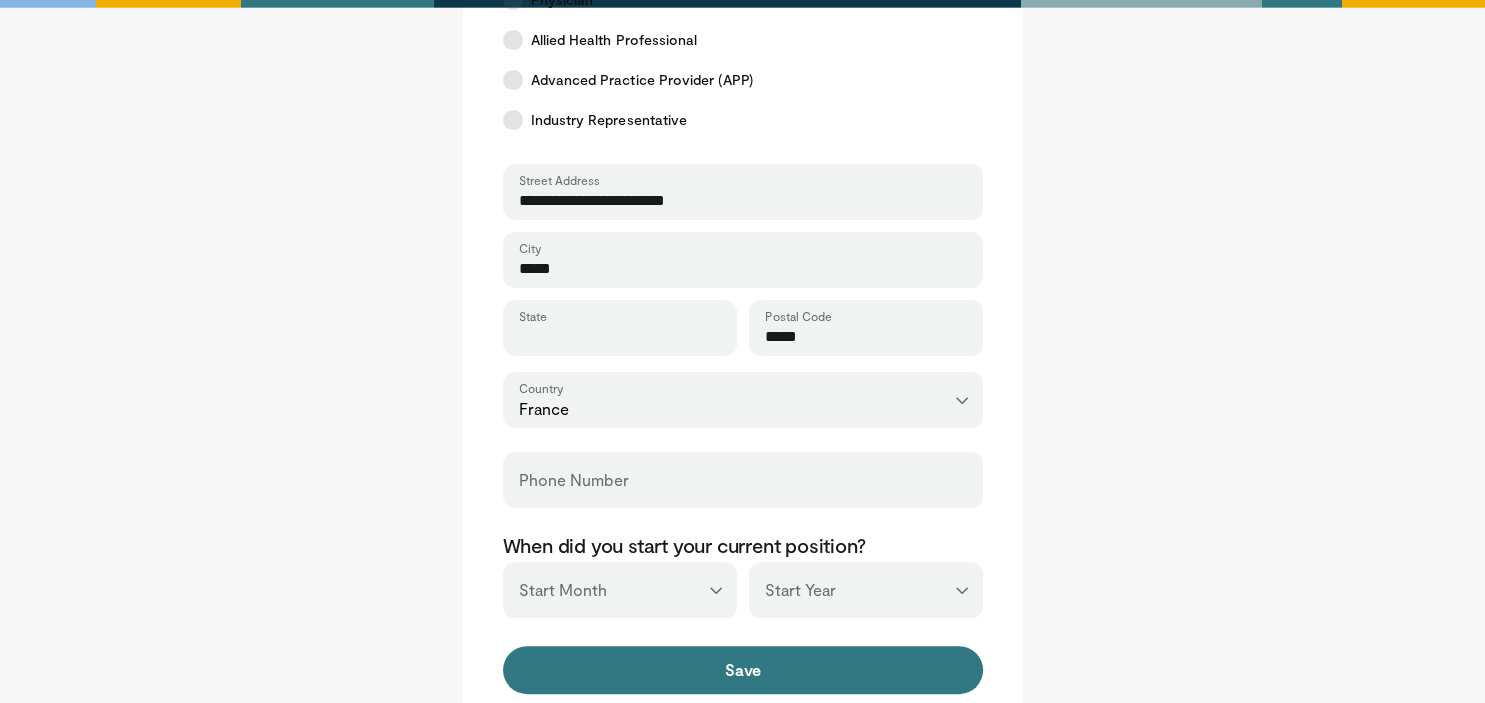 click on "State" at bounding box center [620, 337] 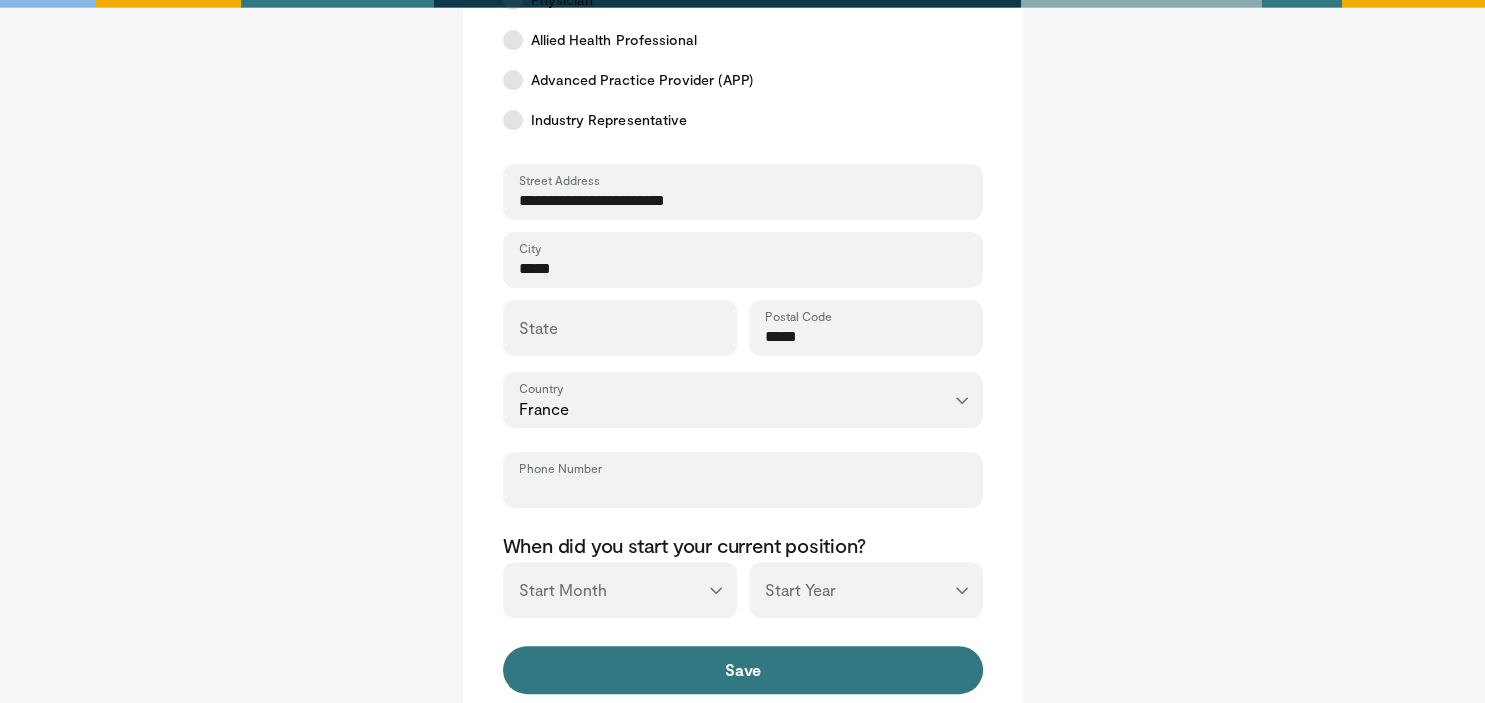 click on "Phone Number" at bounding box center [743, 489] 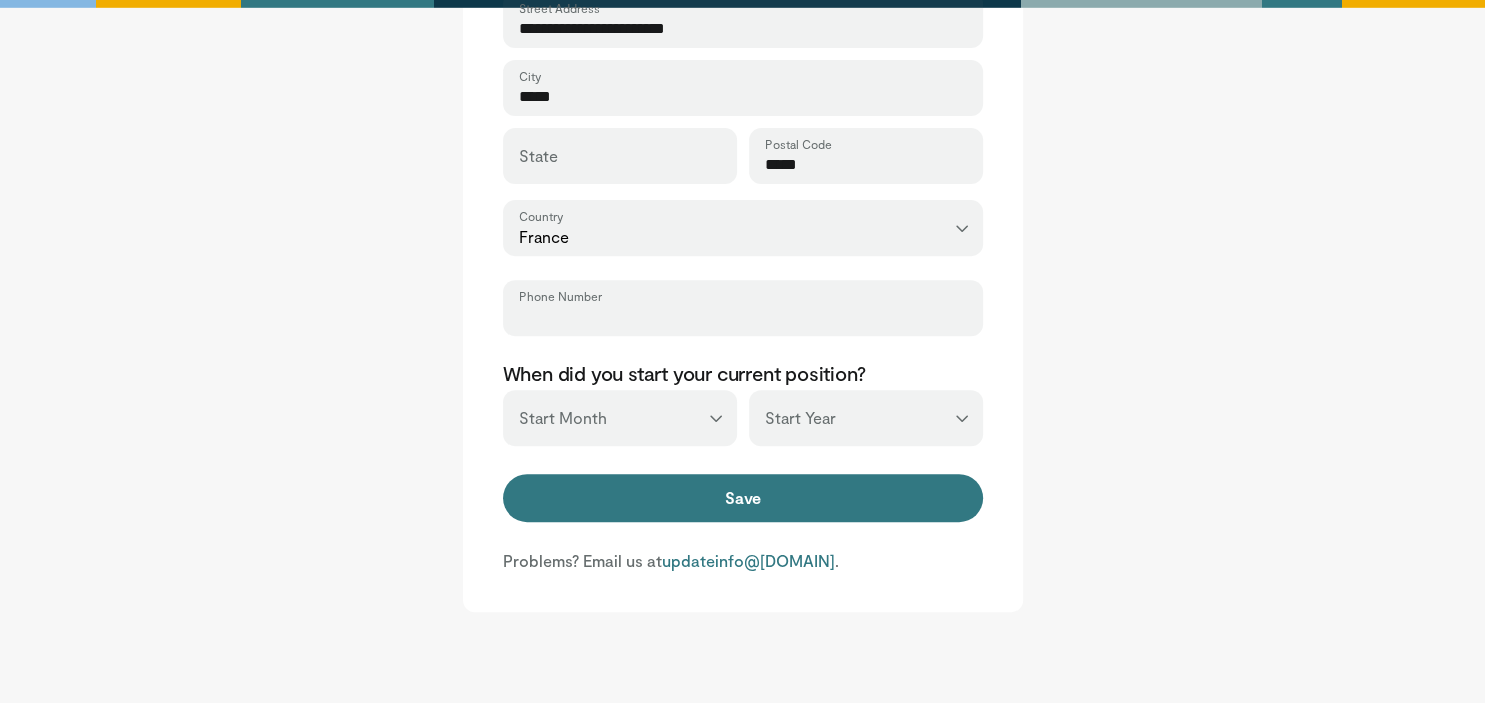 scroll, scrollTop: 719, scrollLeft: 0, axis: vertical 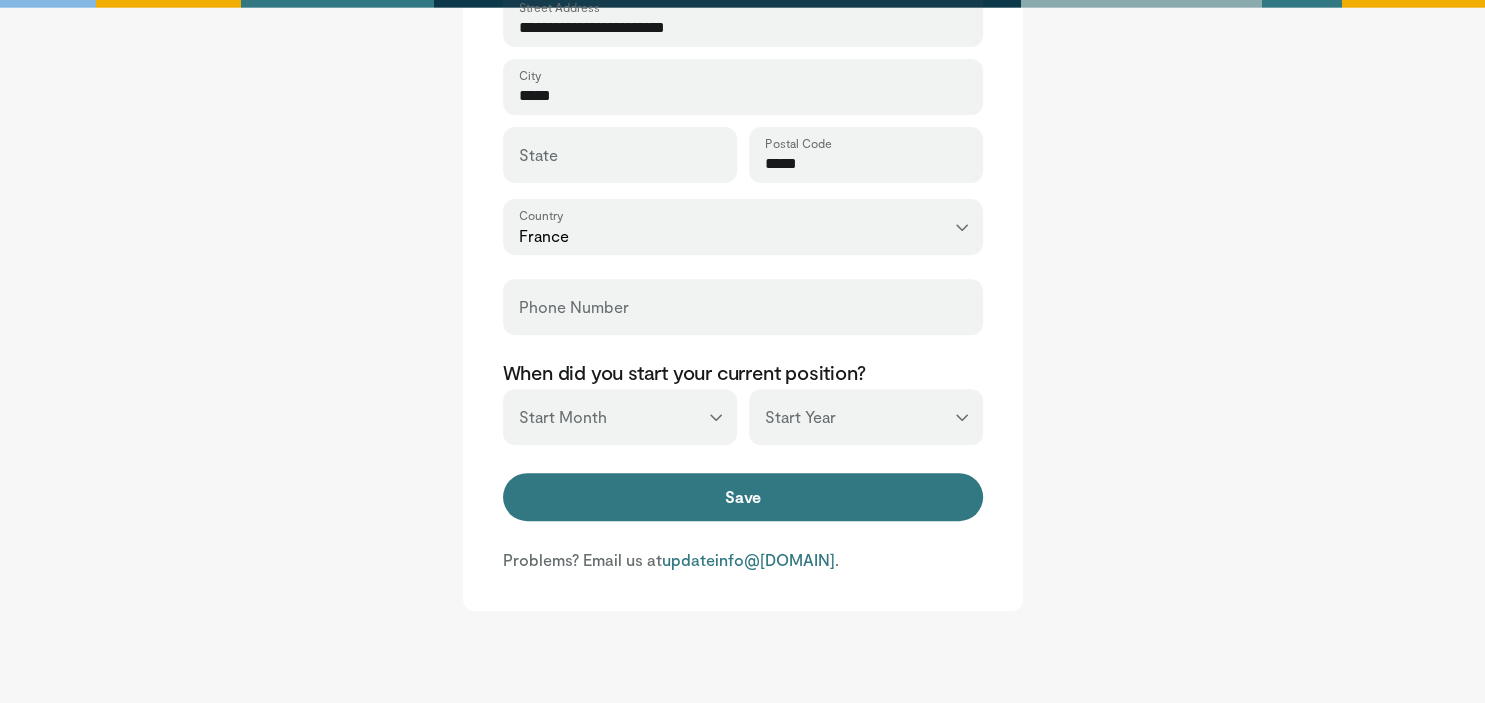 click on "***
*******
********
*****
*****
***
****
****
******
*********
*******
********
********" at bounding box center (620, 417) 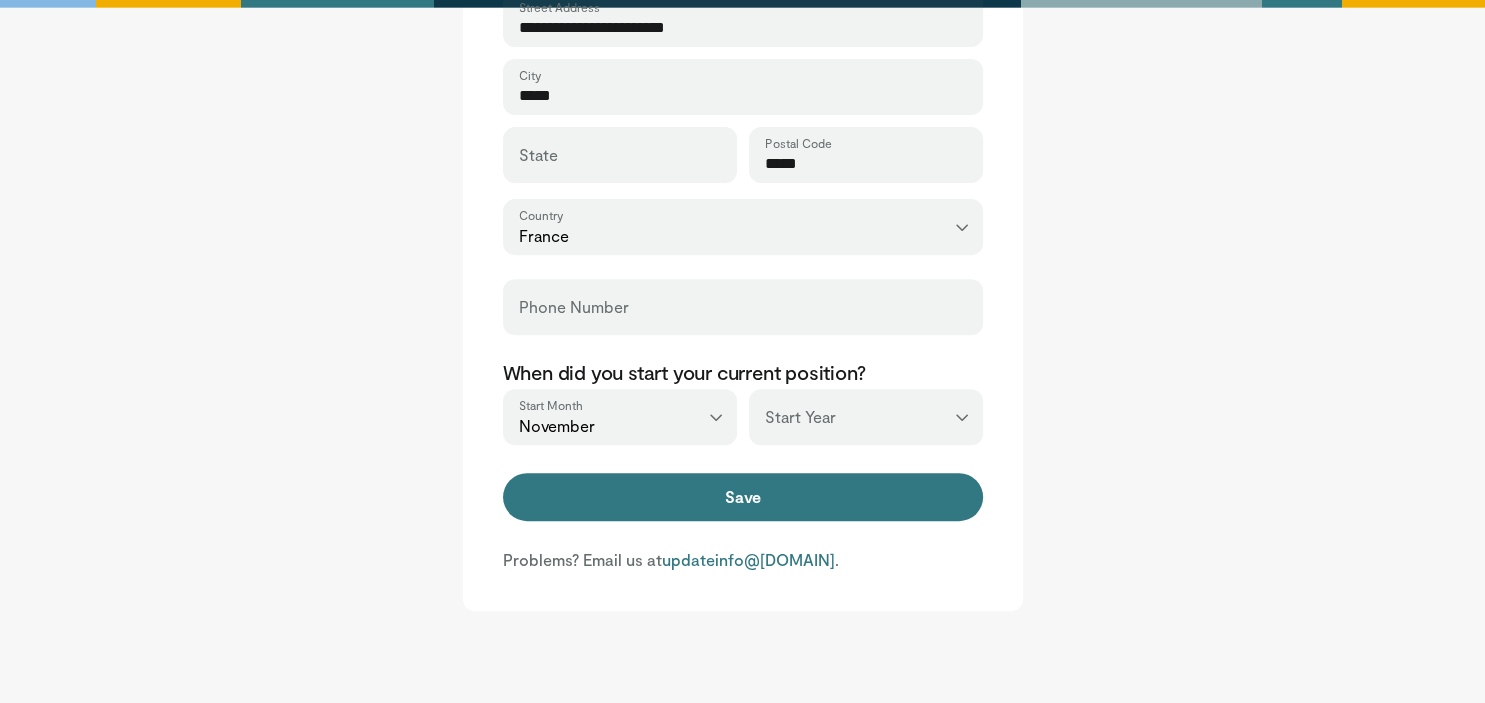 click on "***
****
****
****
****
****
****
****
****
****
****
****
****
****
****
****
****
****
****
****
****
****
****
****
****
****
****
****
****
**** **** **** **** ****" at bounding box center (866, 417) 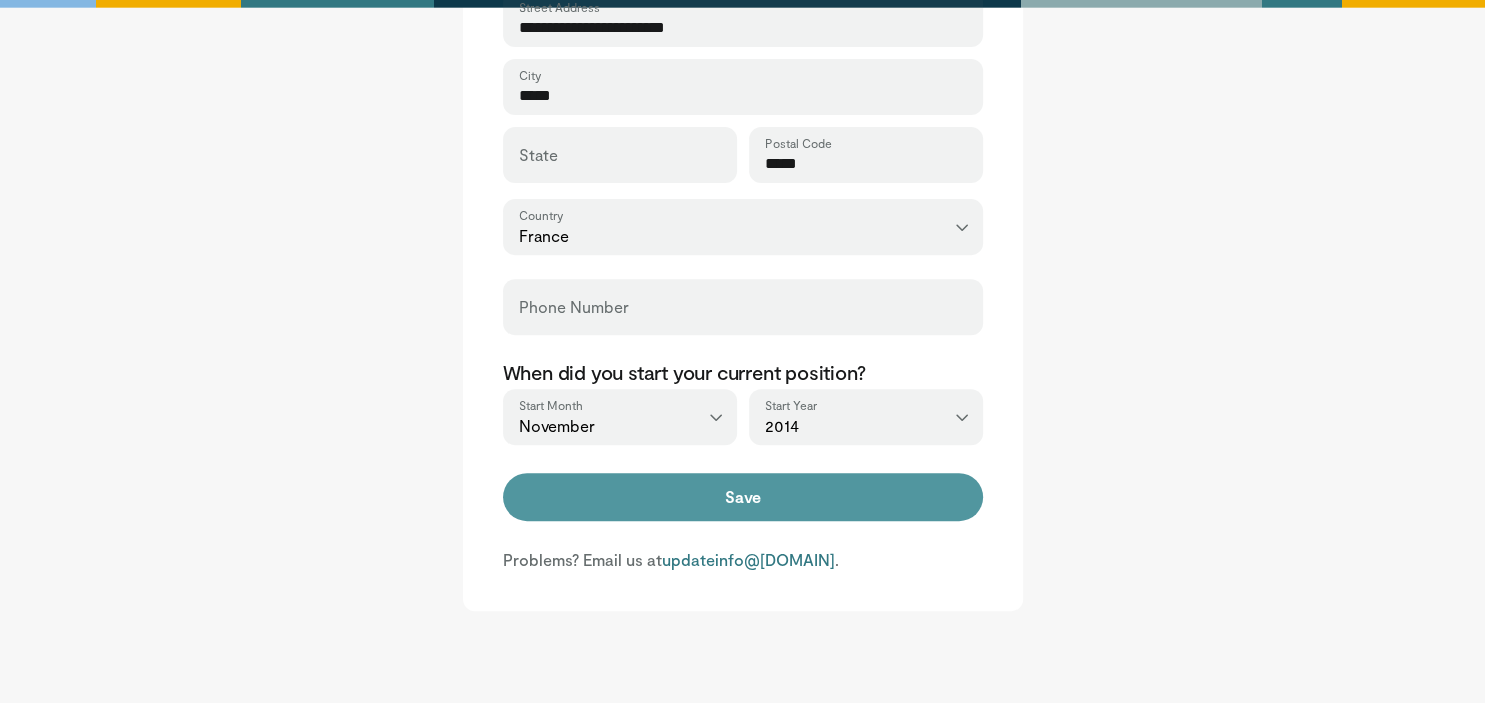 click on "Save" at bounding box center (743, 497) 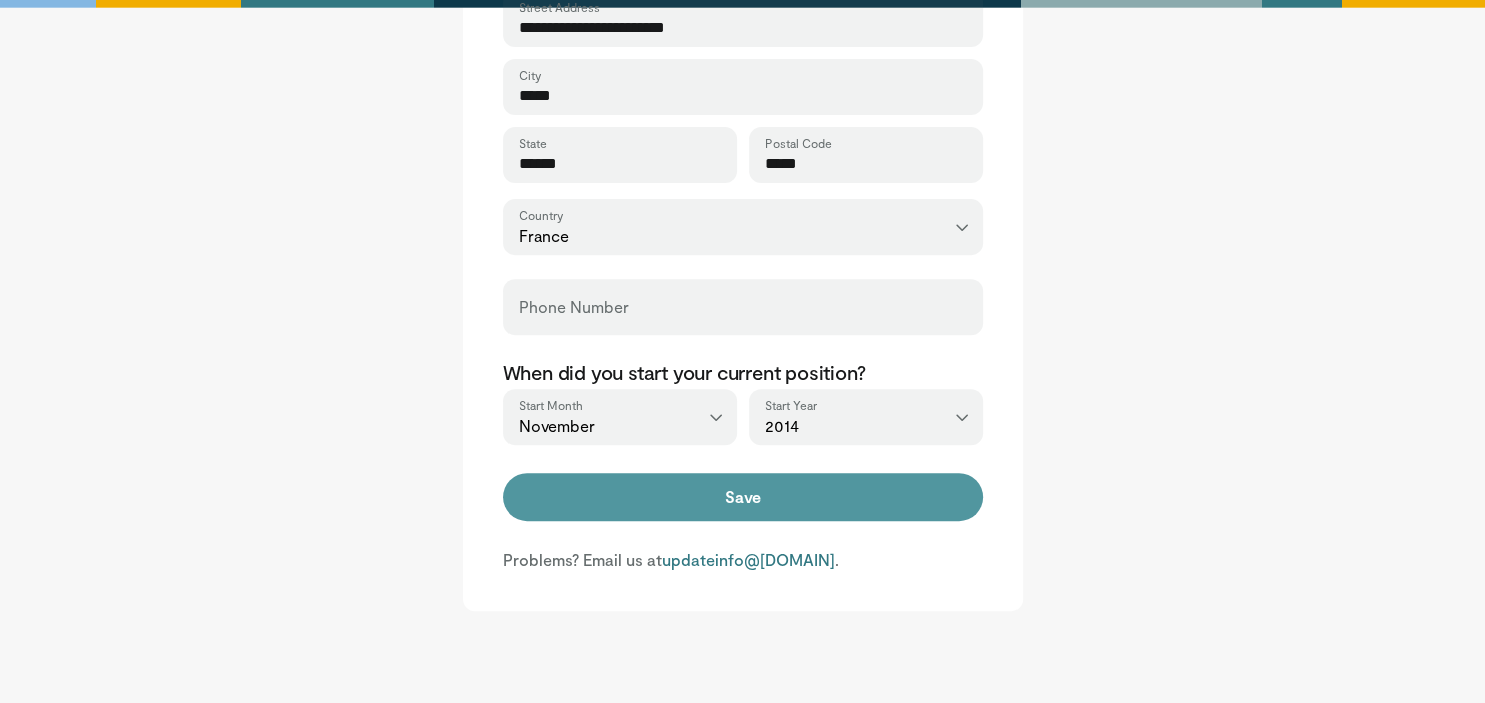 type on "******" 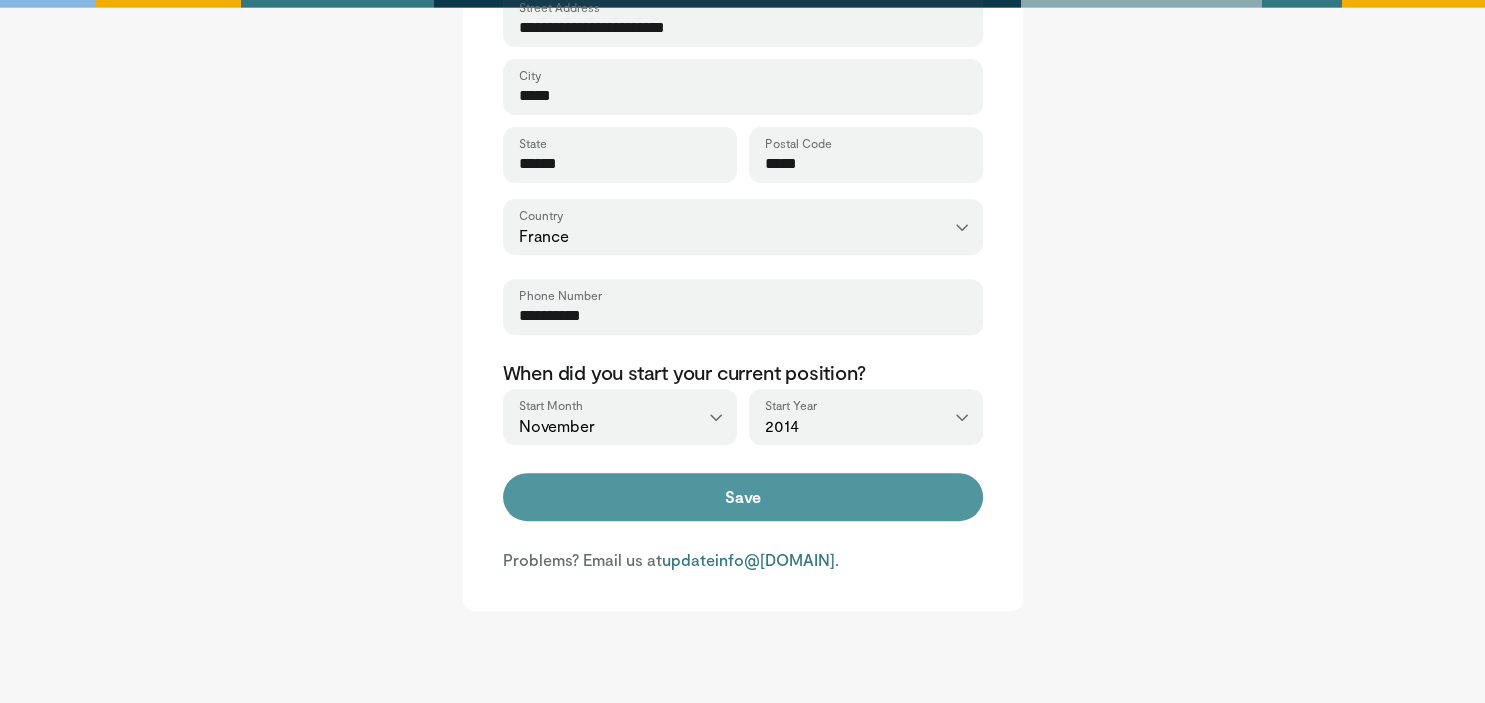 type on "**********" 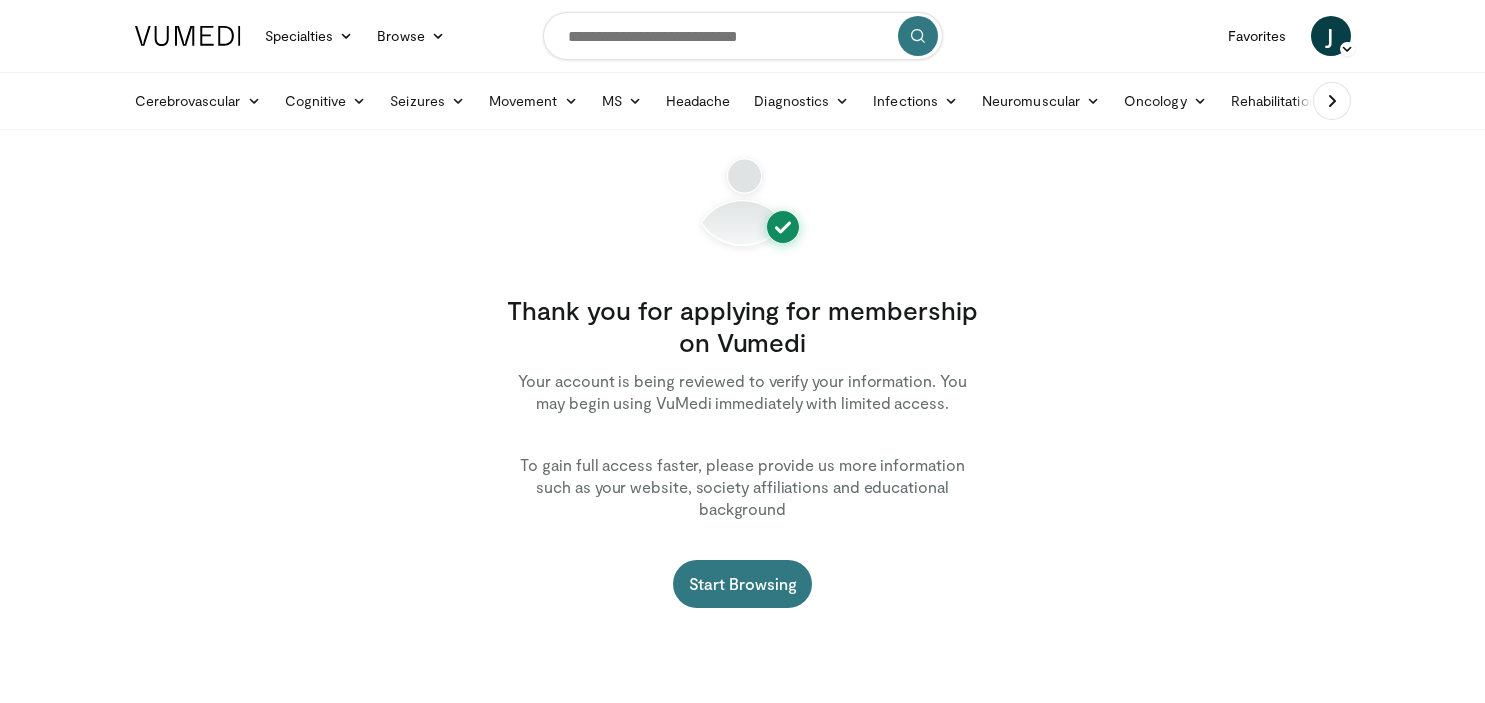 scroll, scrollTop: 0, scrollLeft: 0, axis: both 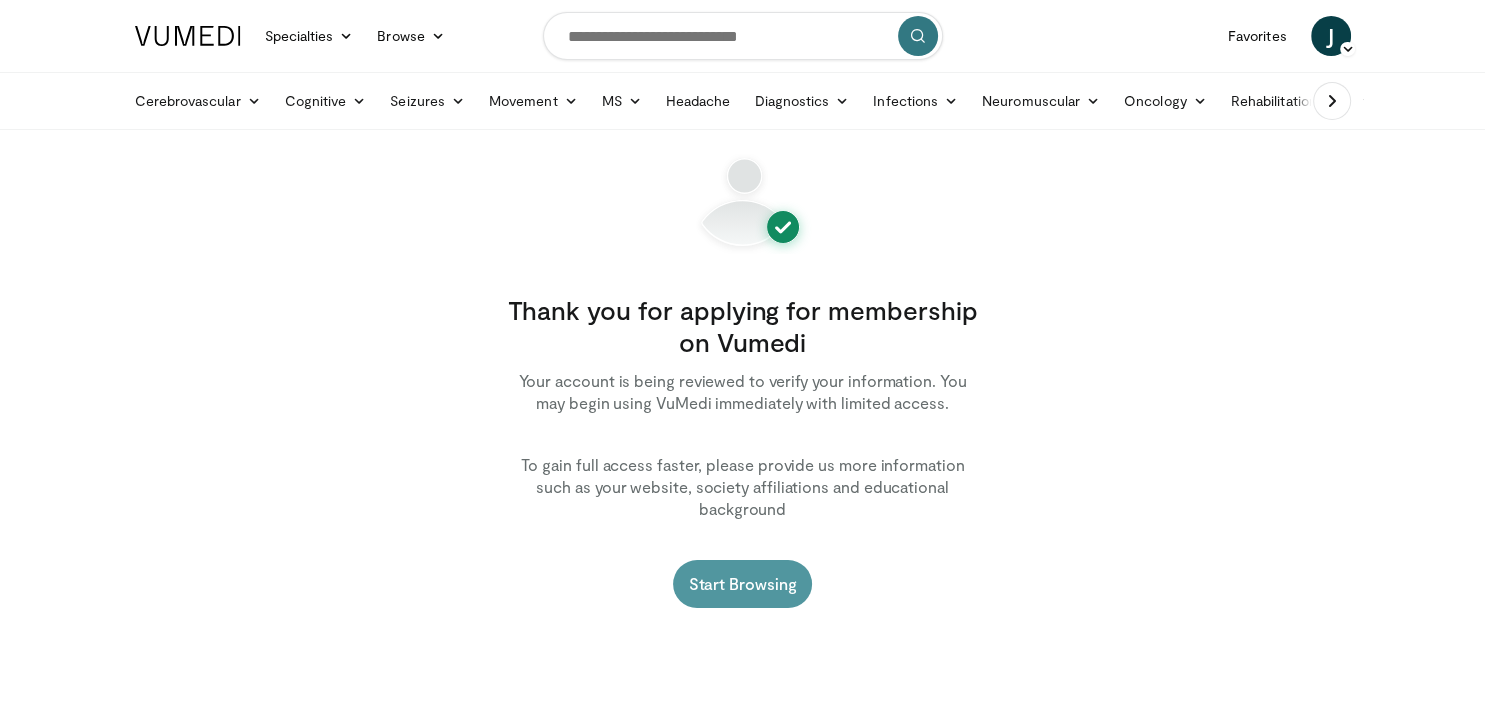 click on "Start Browsing" at bounding box center (743, 584) 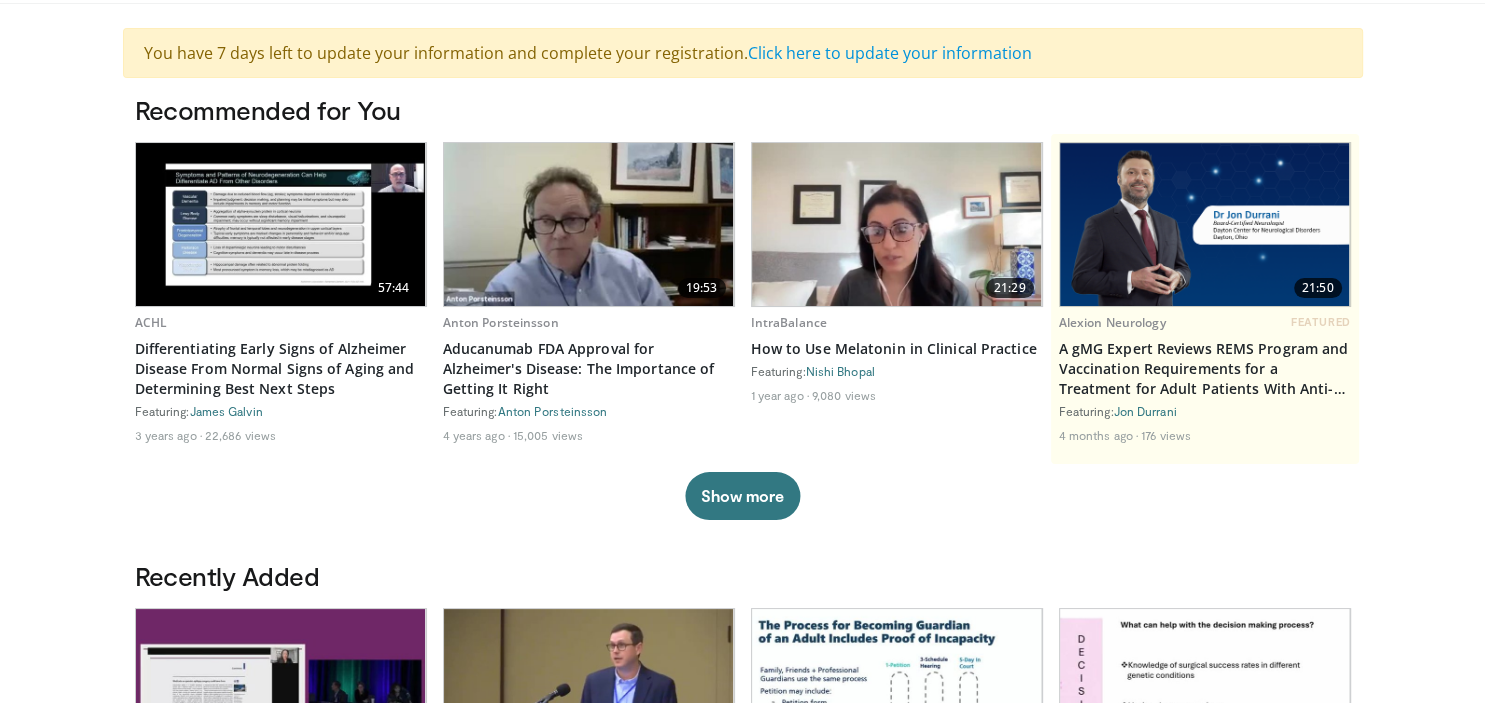 scroll, scrollTop: 125, scrollLeft: 0, axis: vertical 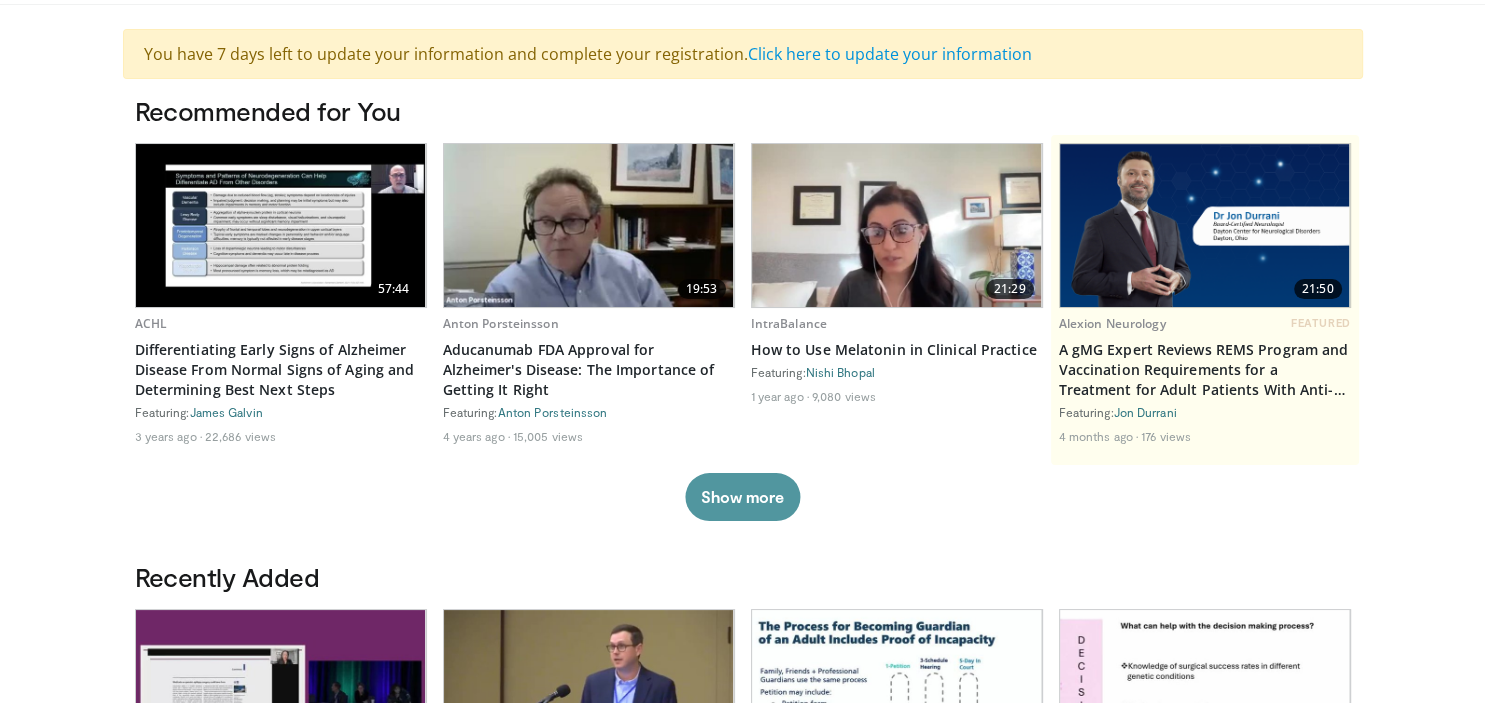click on "Show more" at bounding box center [742, 497] 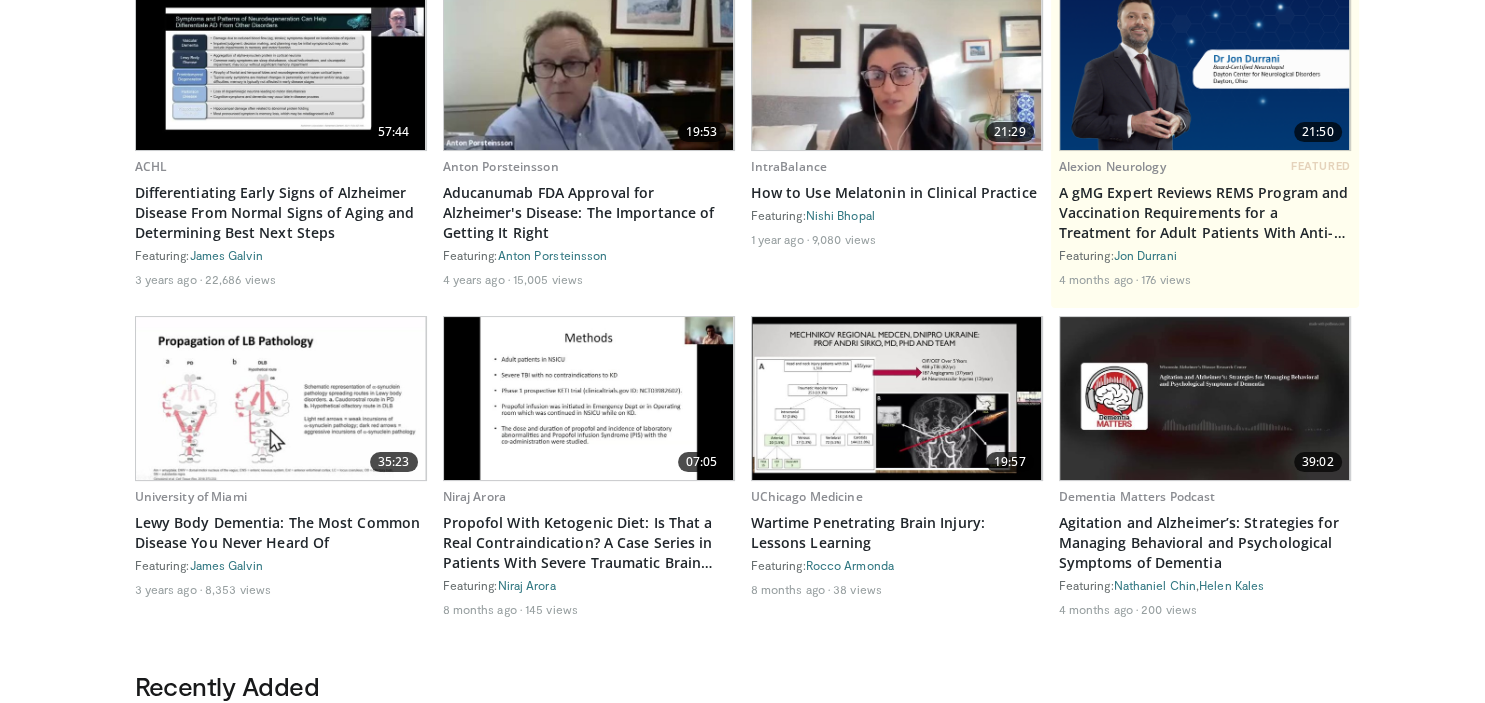 scroll, scrollTop: 283, scrollLeft: 0, axis: vertical 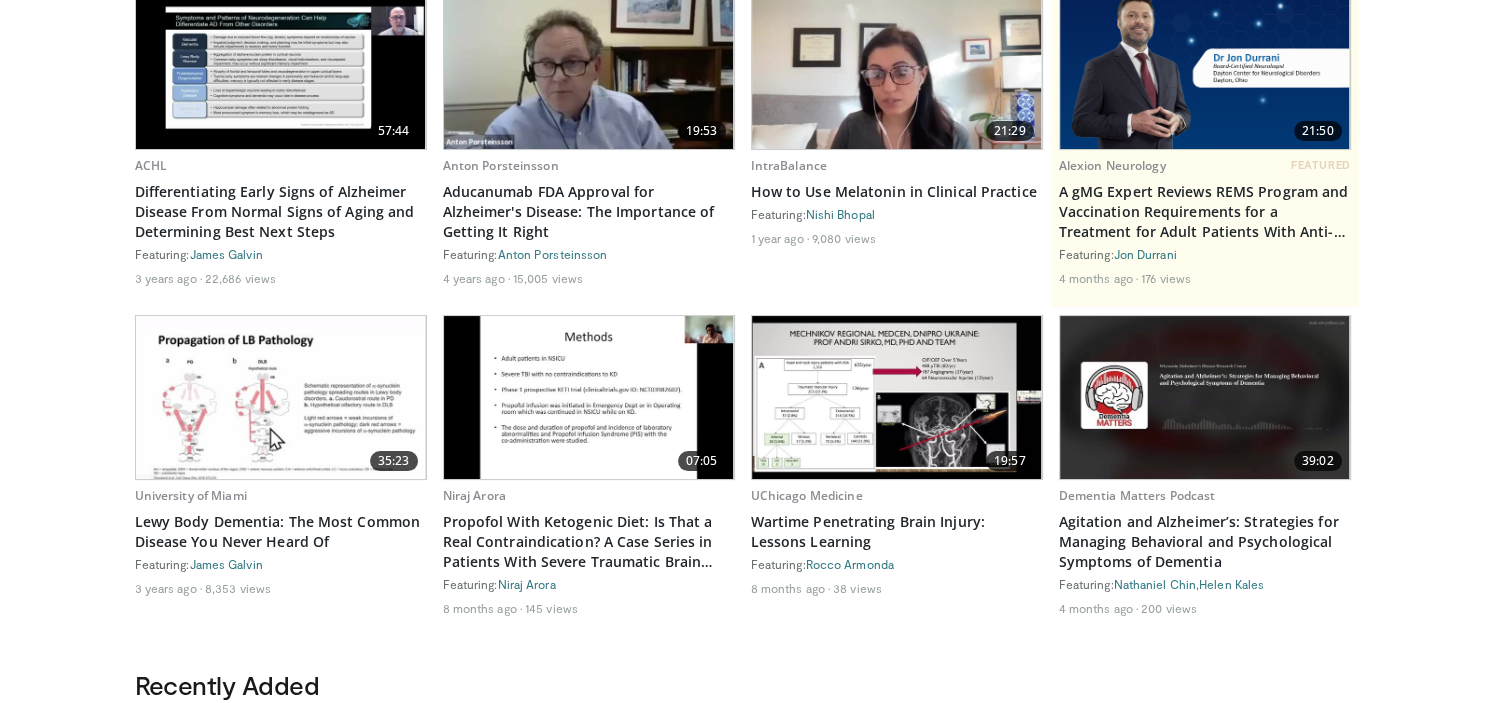 click at bounding box center [897, 67] 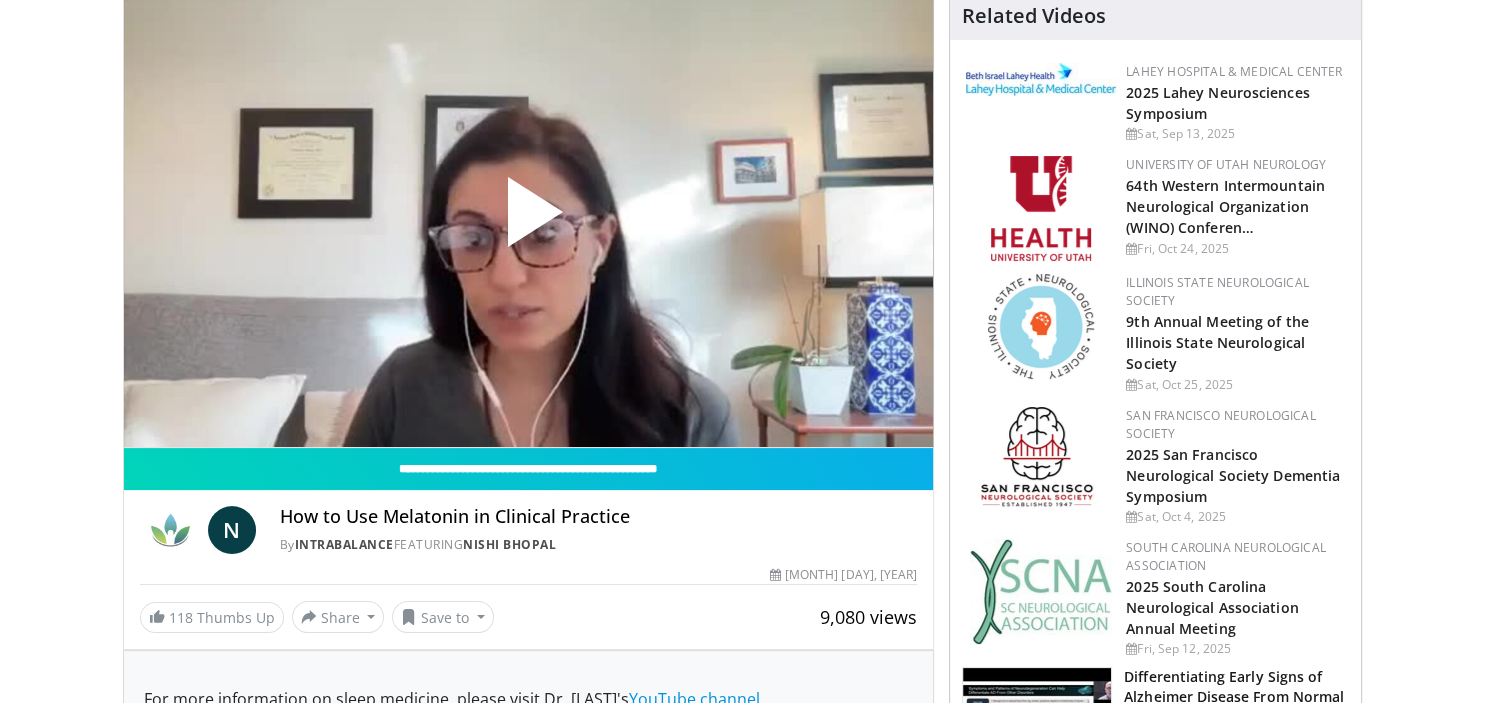 scroll, scrollTop: 230, scrollLeft: 0, axis: vertical 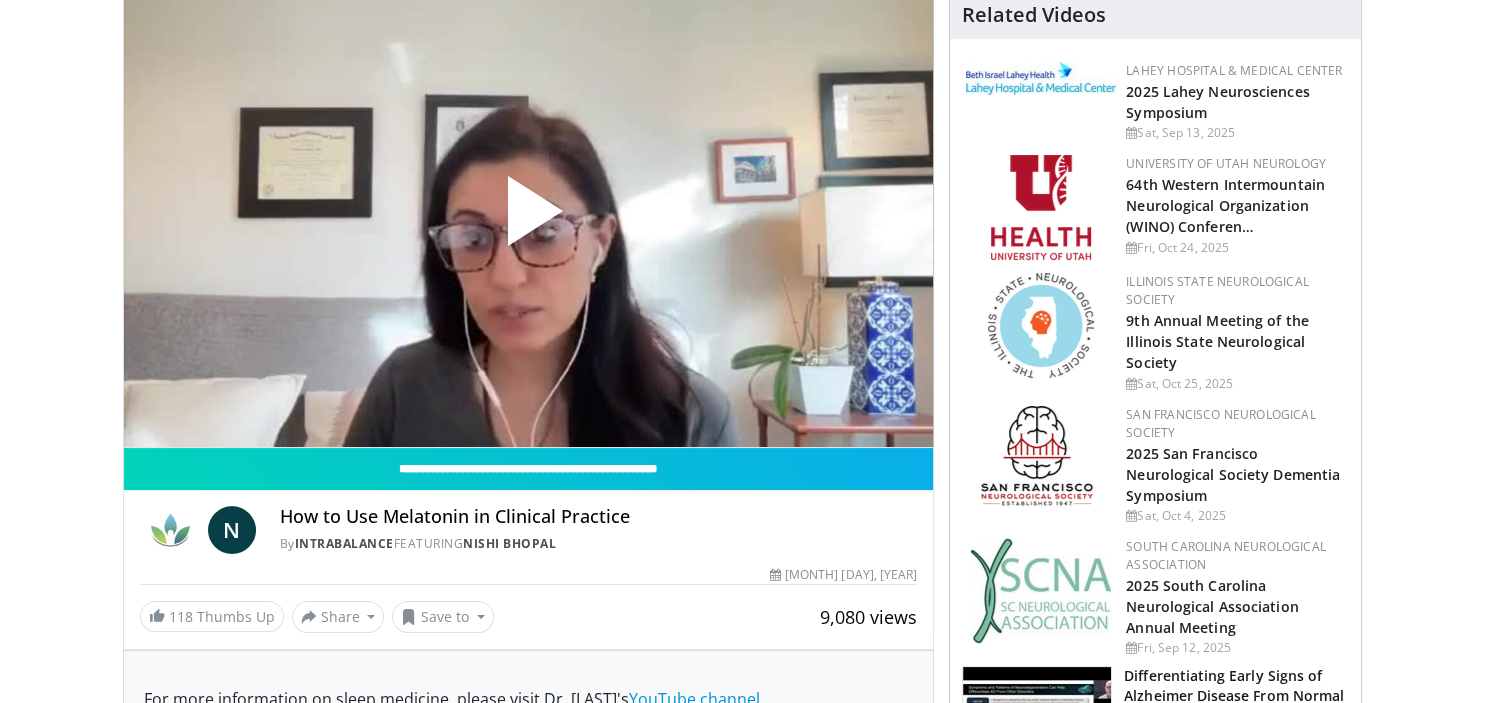 click at bounding box center (528, 219) 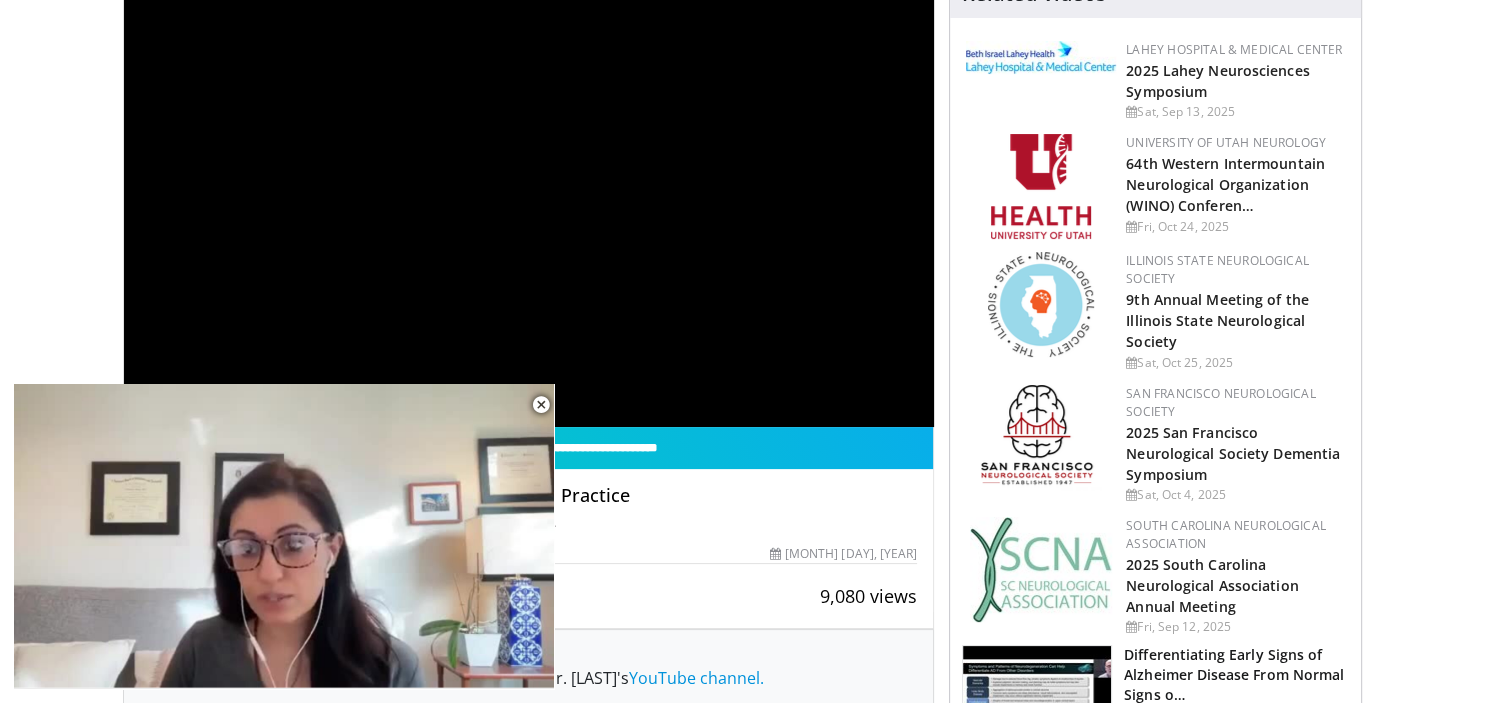 scroll, scrollTop: 0, scrollLeft: 0, axis: both 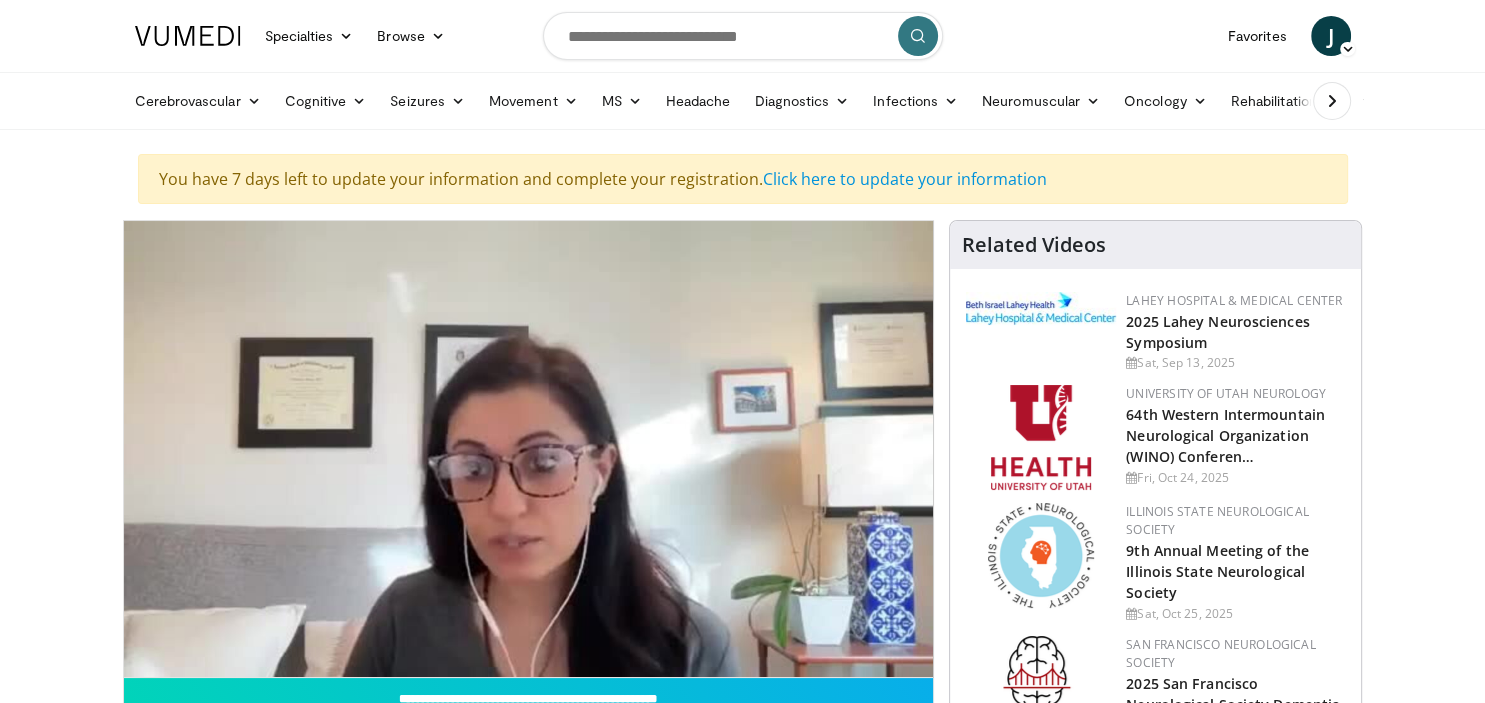 click on "Specialties
Adult & Family Medicine
Allergy, Asthma, Immunology
Anesthesiology
Cardiology
Dental
Dermatology
Endocrinology
Gastroenterology & Hepatology
General Surgery
Hematology & Oncology
Infectious Disease
Nephrology
Neurology
Neurosurgery
Obstetrics & Gynecology
Ophthalmology
Oral Maxillofacial
Orthopaedics
Otolaryngology
Pediatrics
Plastic Surgery
Podiatry
Psychiatry
Pulmonology
Radiation Oncology
Radiology
Rheumatology
Urology
Browse
J" at bounding box center [742, 65] 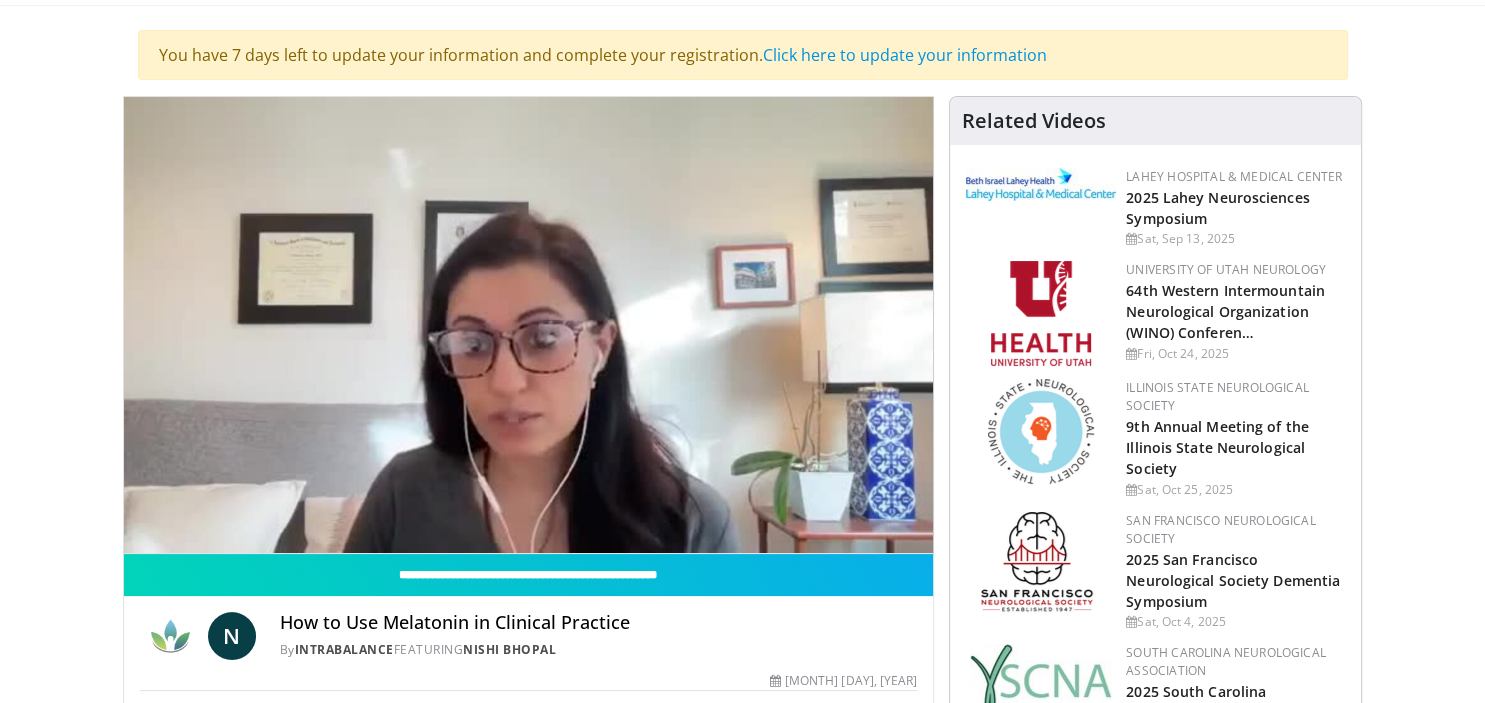 scroll, scrollTop: 125, scrollLeft: 0, axis: vertical 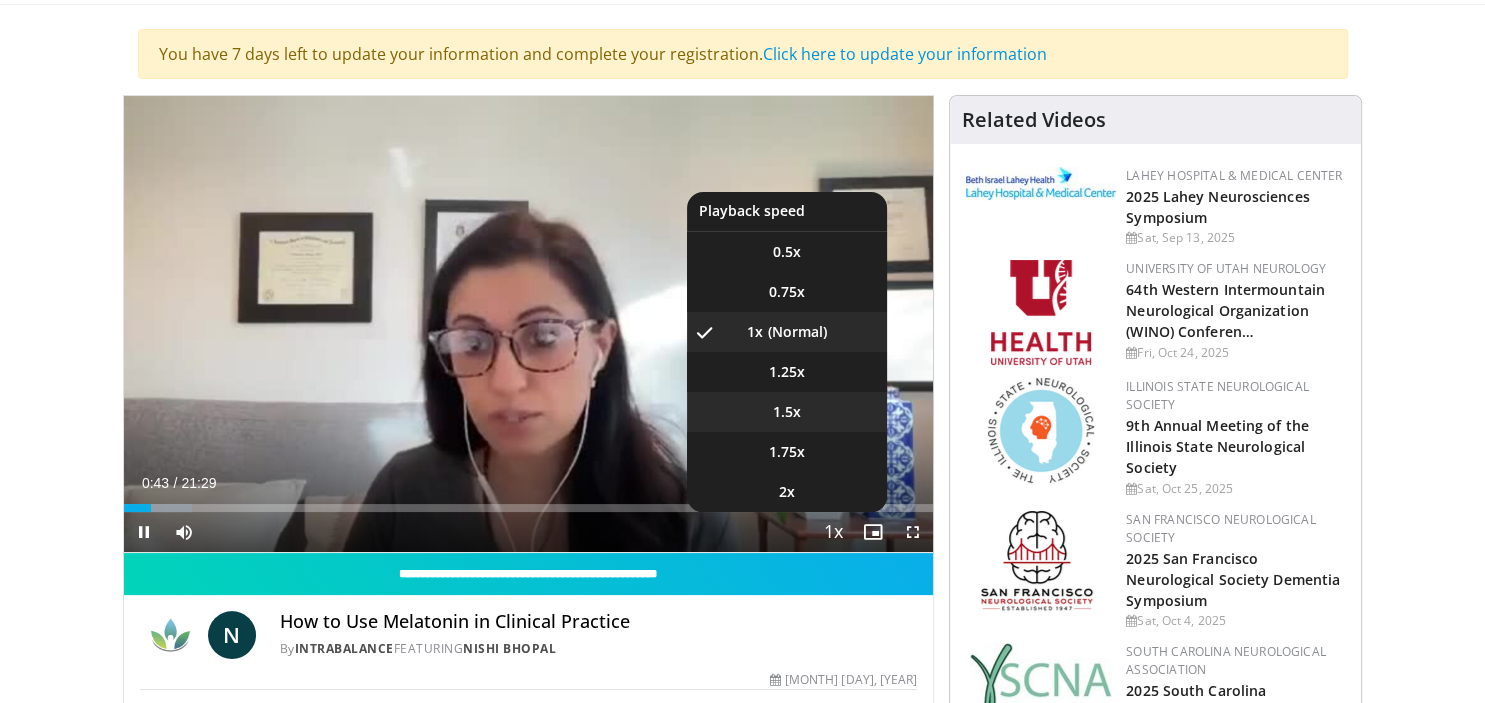 click on "1.5x" at bounding box center [787, 412] 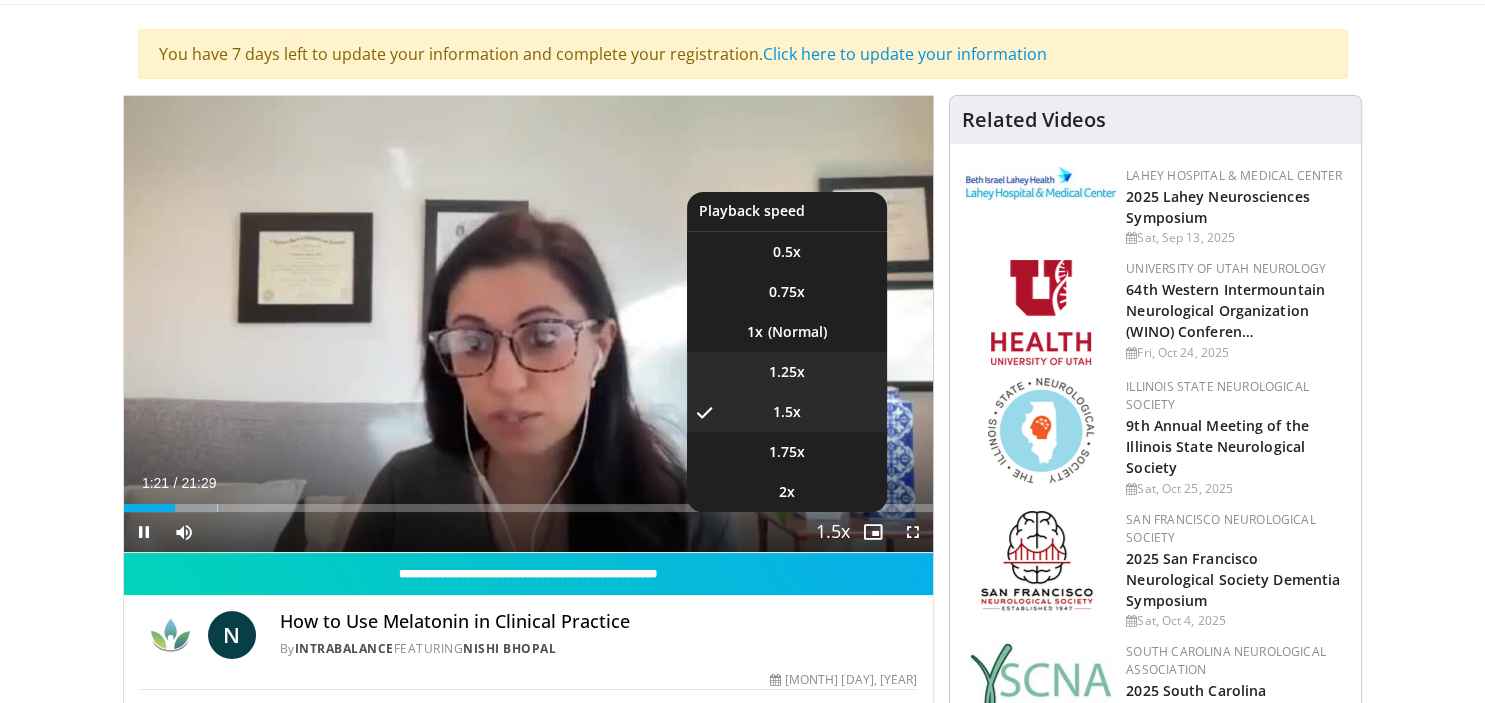 click on "1.25x" at bounding box center [787, 372] 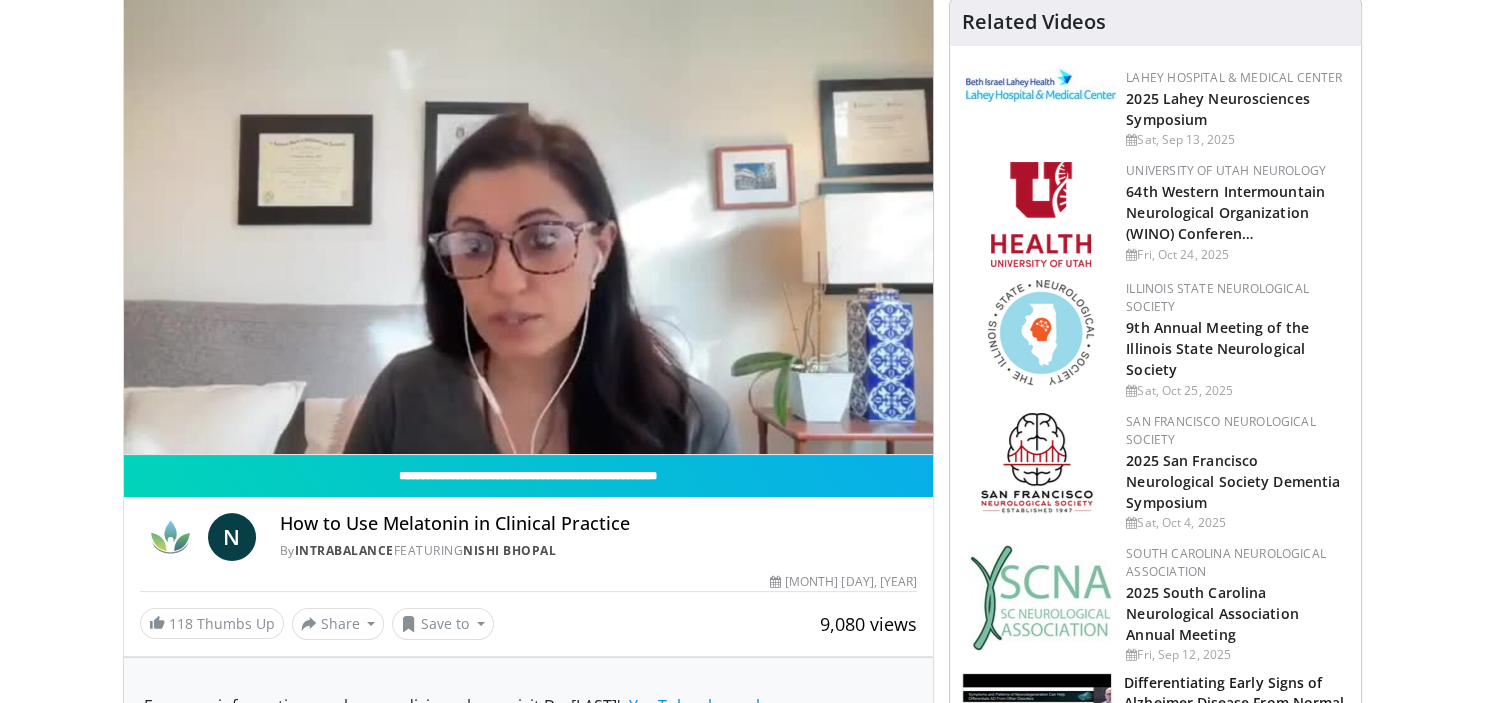 scroll, scrollTop: 0, scrollLeft: 0, axis: both 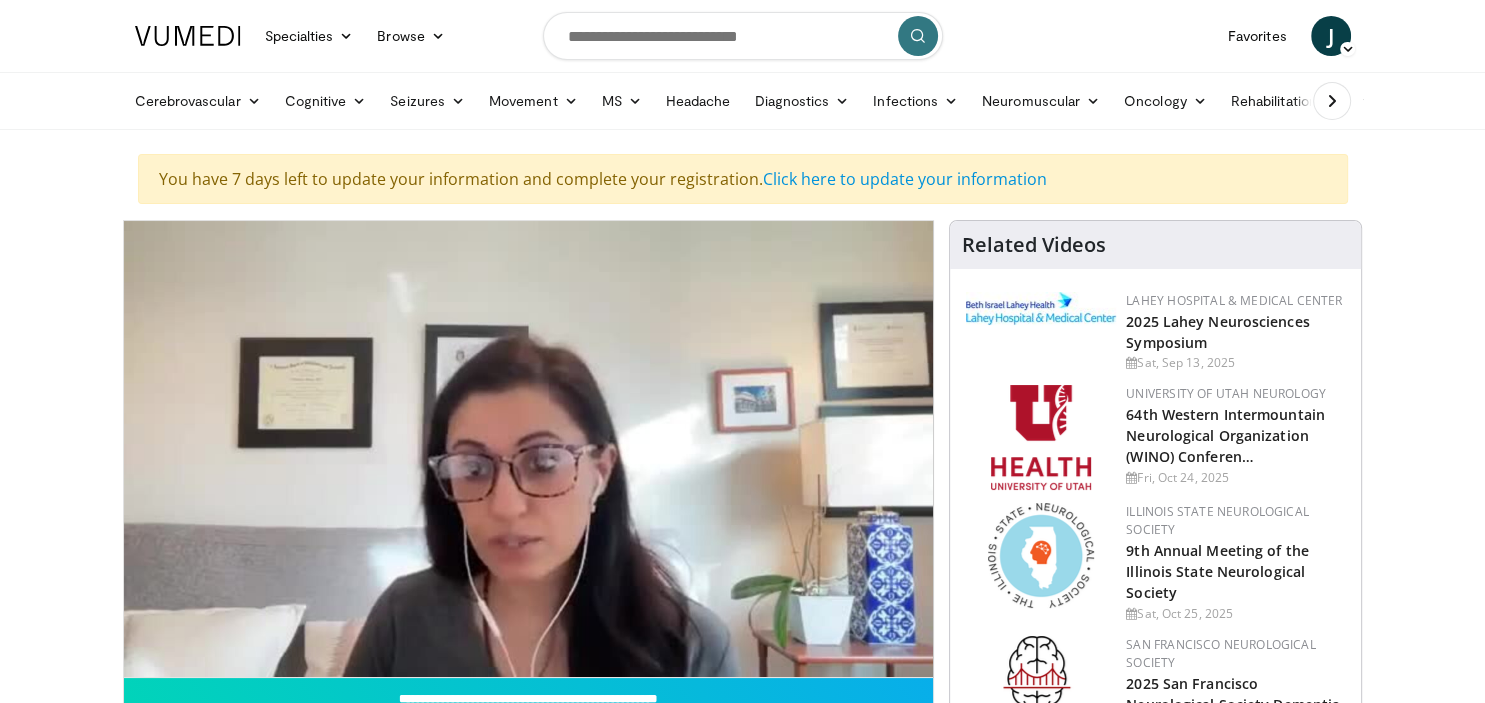click at bounding box center [1332, 101] 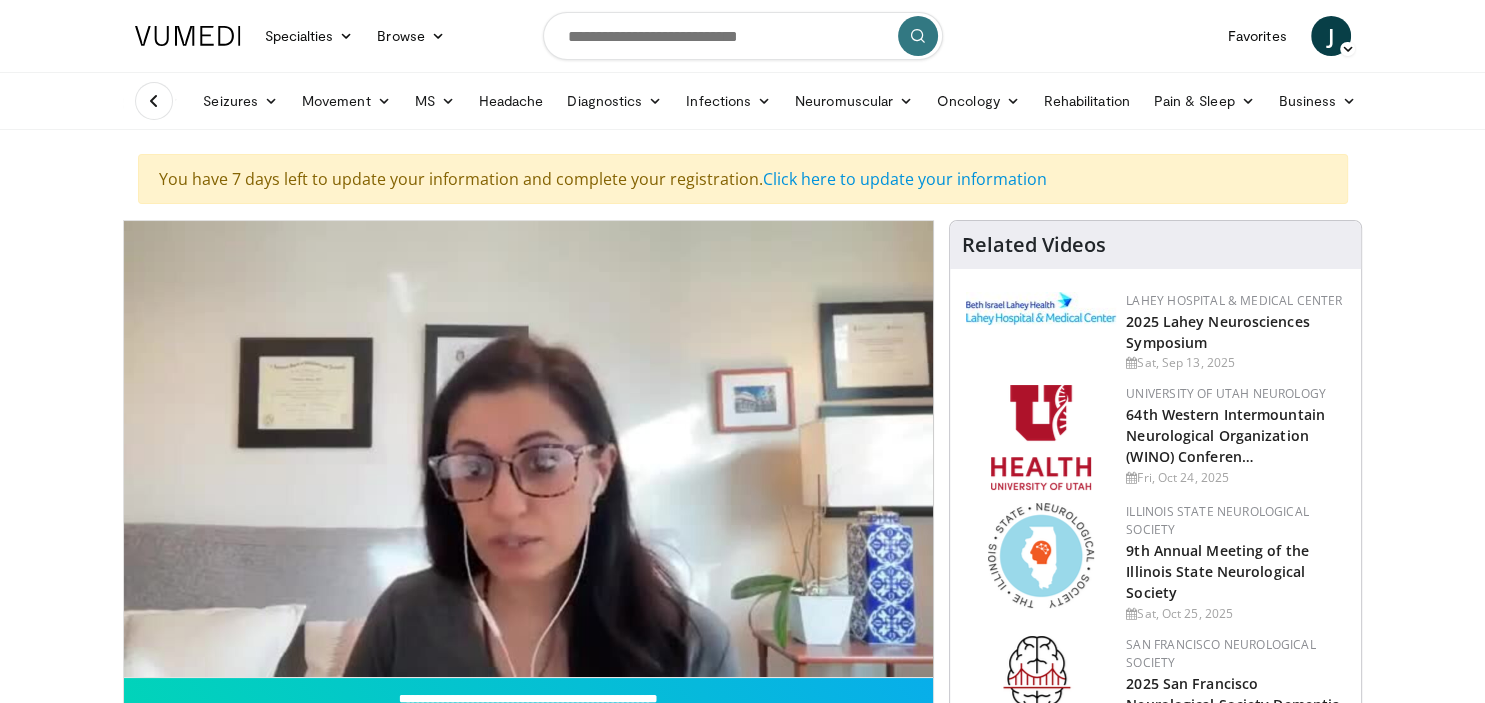 click at bounding box center [743, 36] 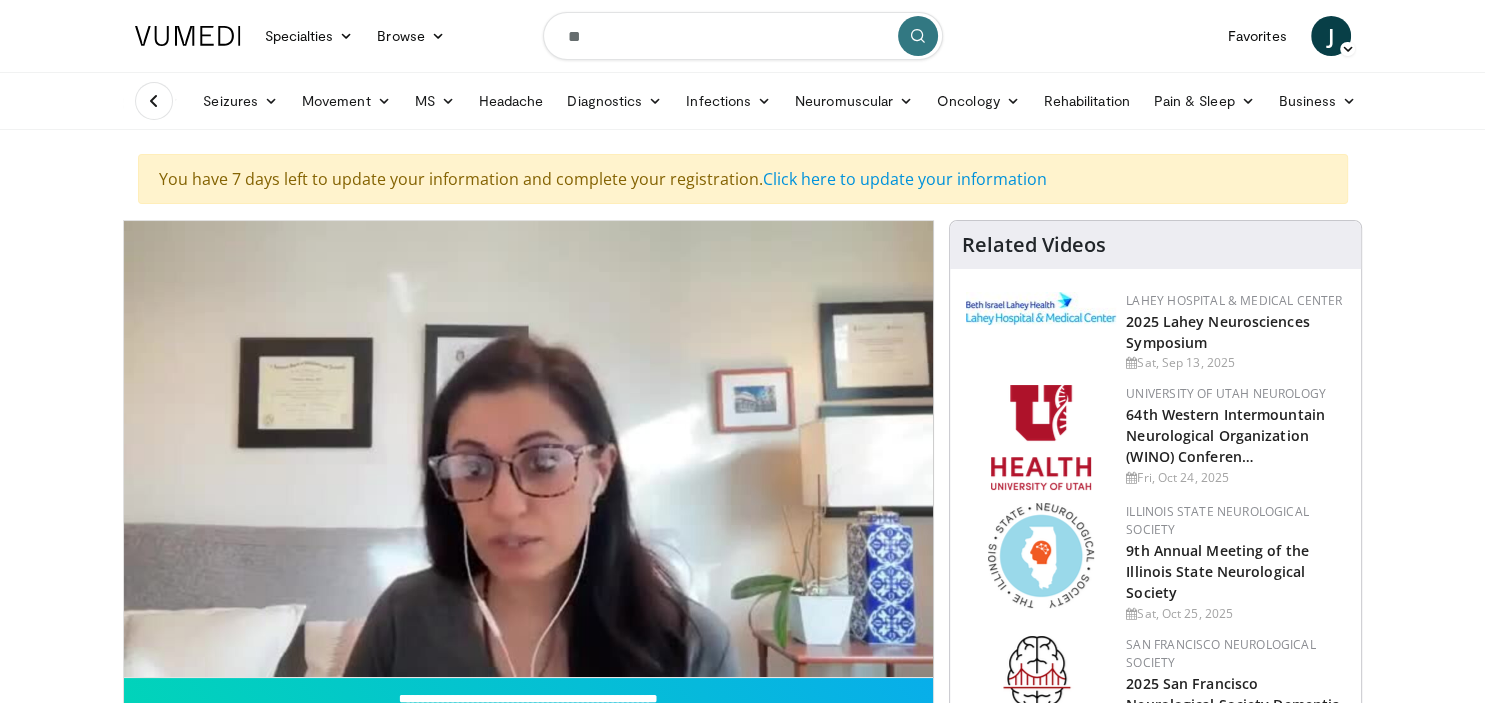 type on "***" 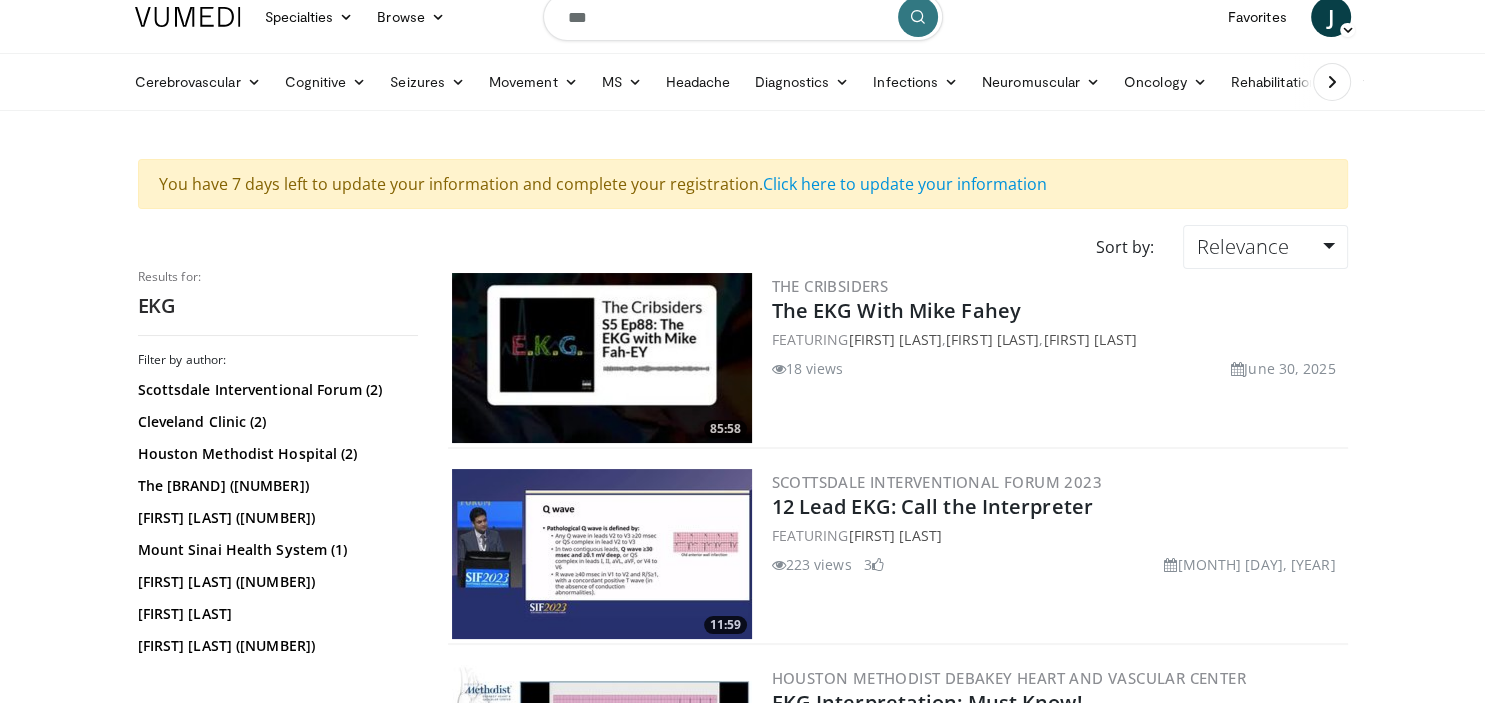 scroll, scrollTop: 0, scrollLeft: 0, axis: both 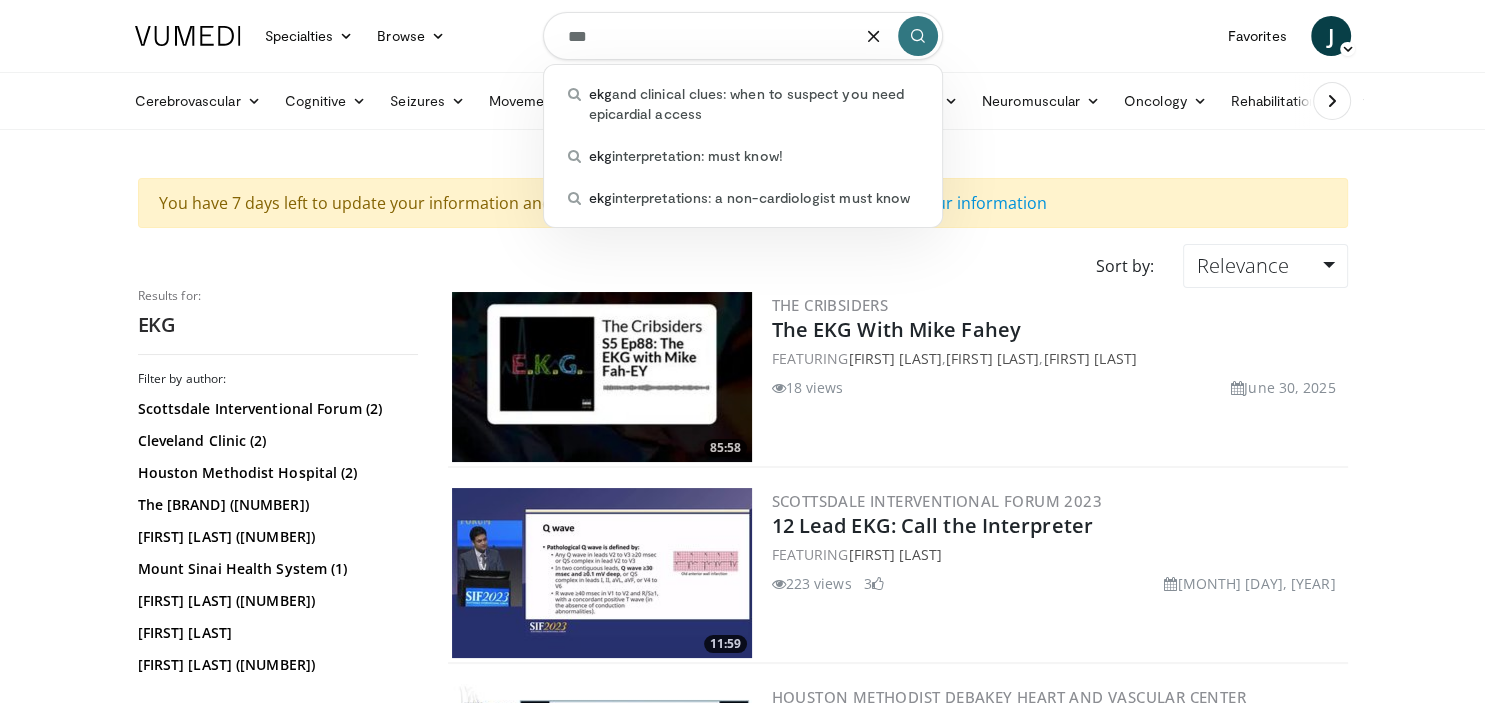 drag, startPoint x: 680, startPoint y: 26, endPoint x: 516, endPoint y: 30, distance: 164.04877 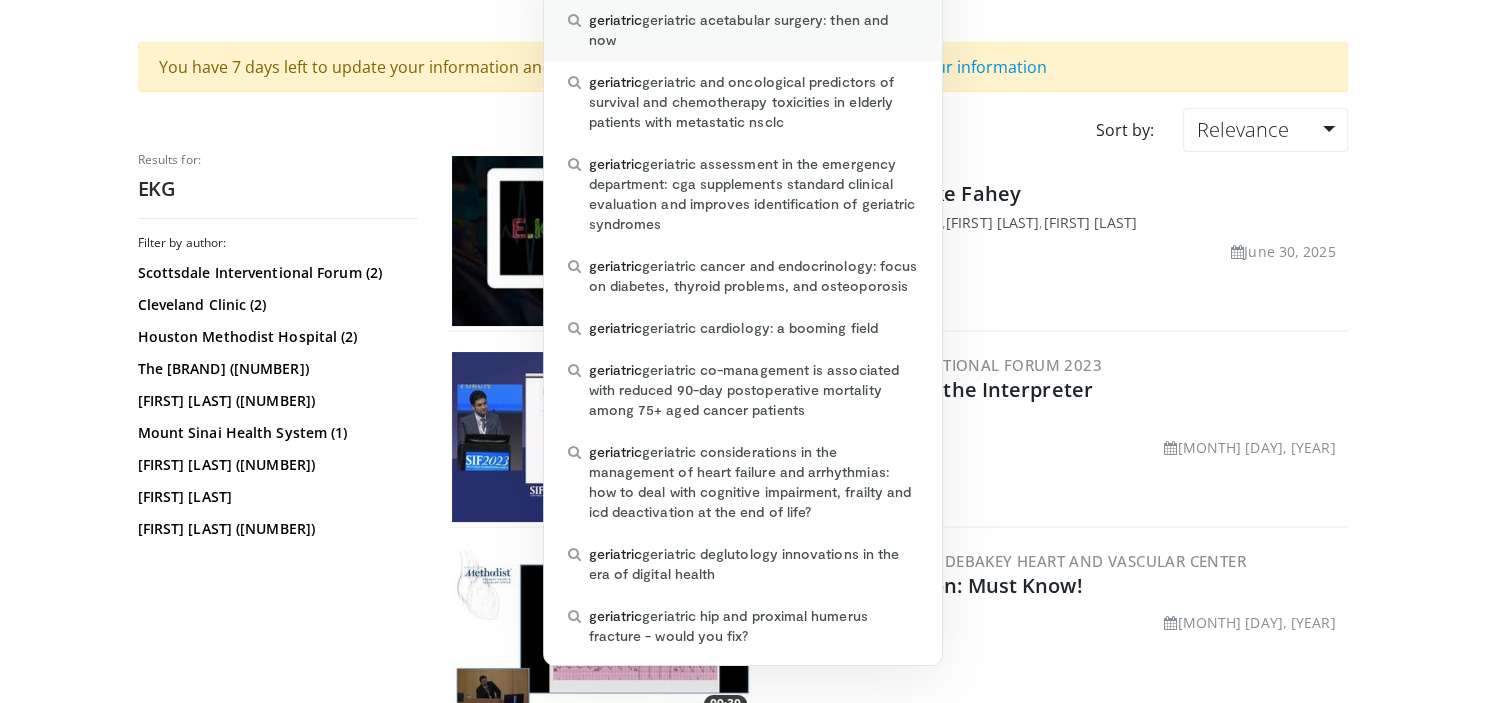 scroll, scrollTop: 135, scrollLeft: 0, axis: vertical 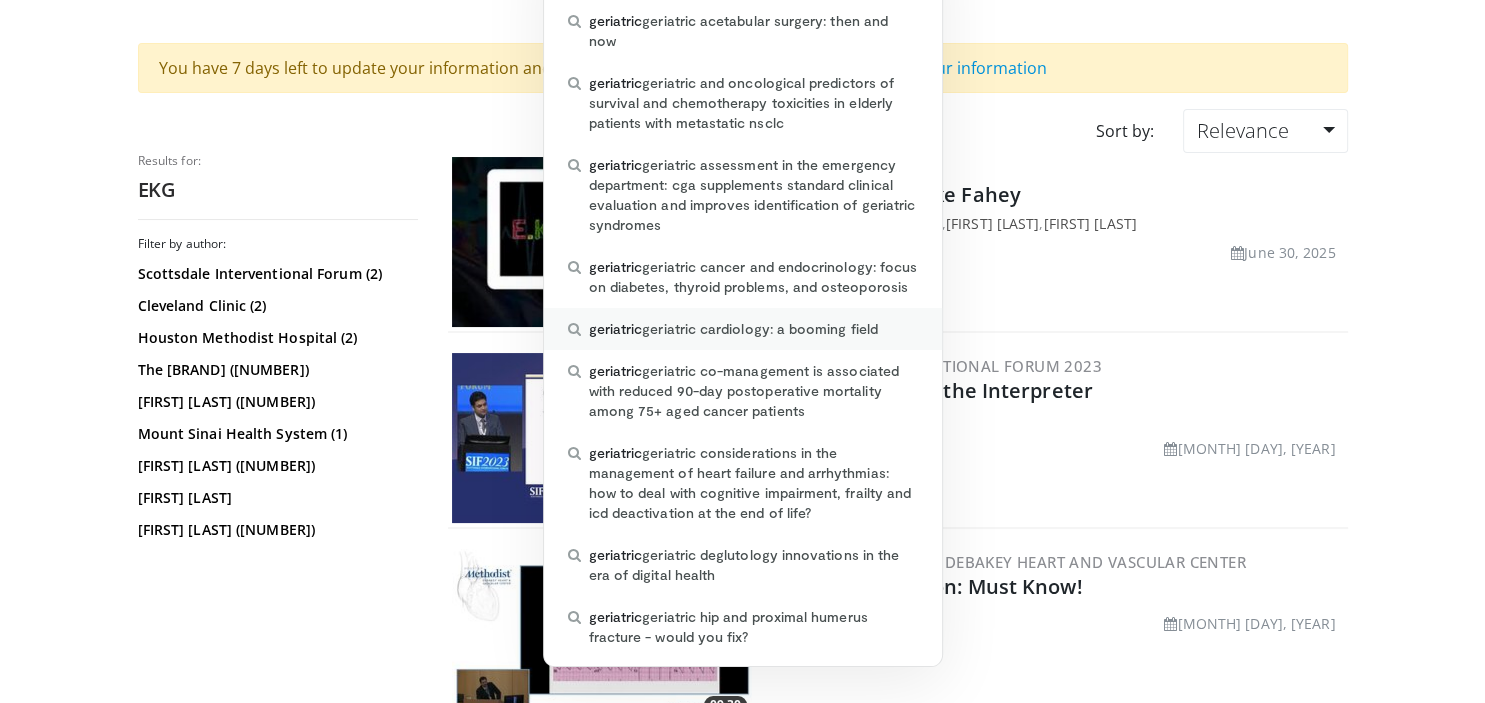 click on "geriatric cardiology: a booming field" at bounding box center [733, 329] 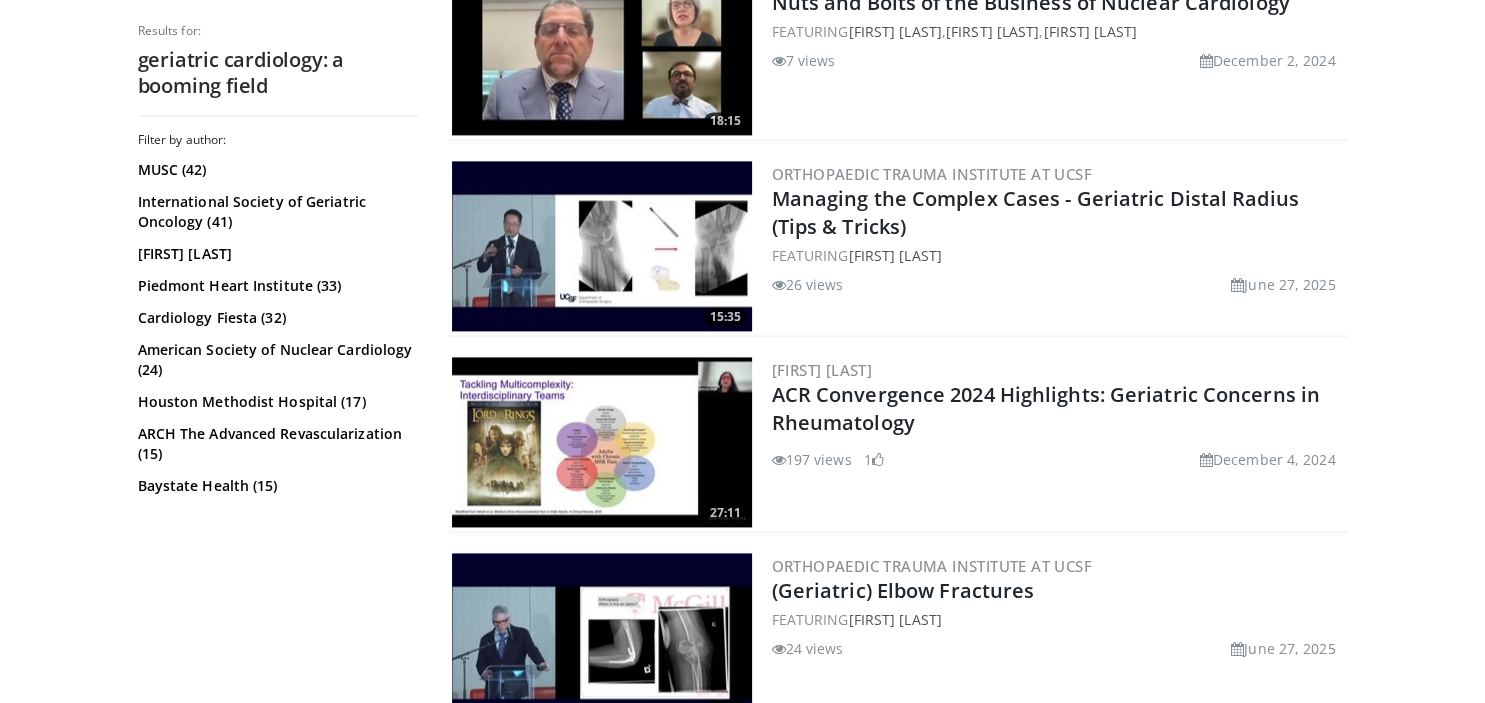 scroll, scrollTop: 2680, scrollLeft: 0, axis: vertical 